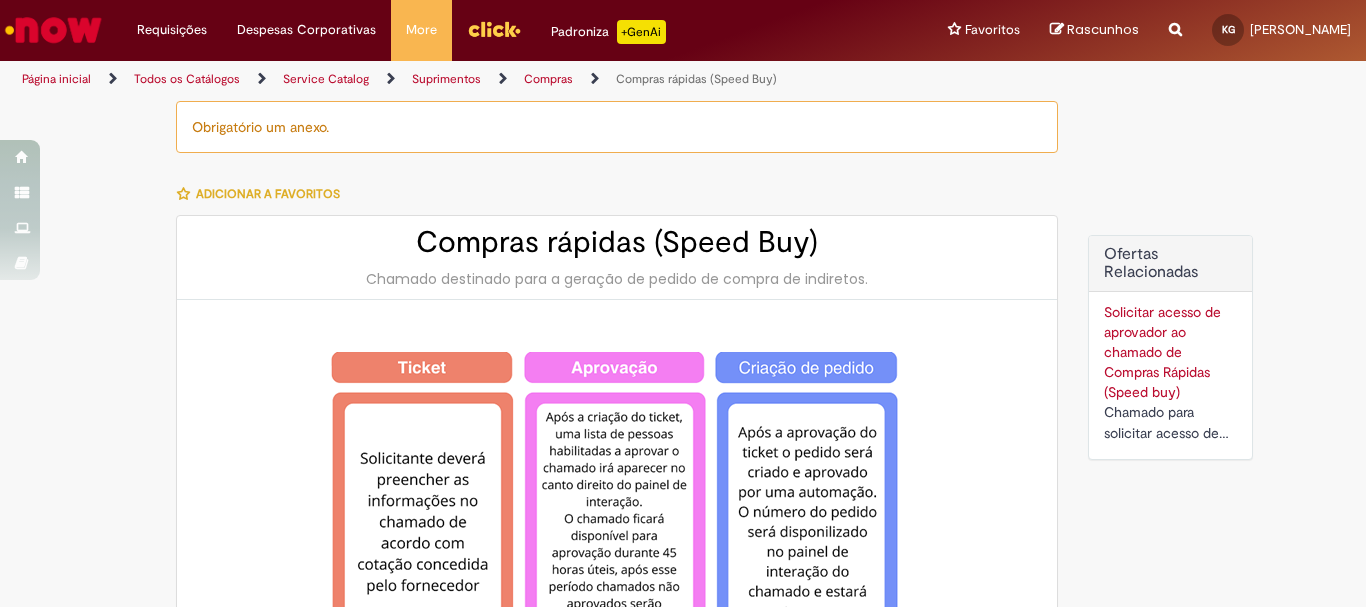 select on "**********" 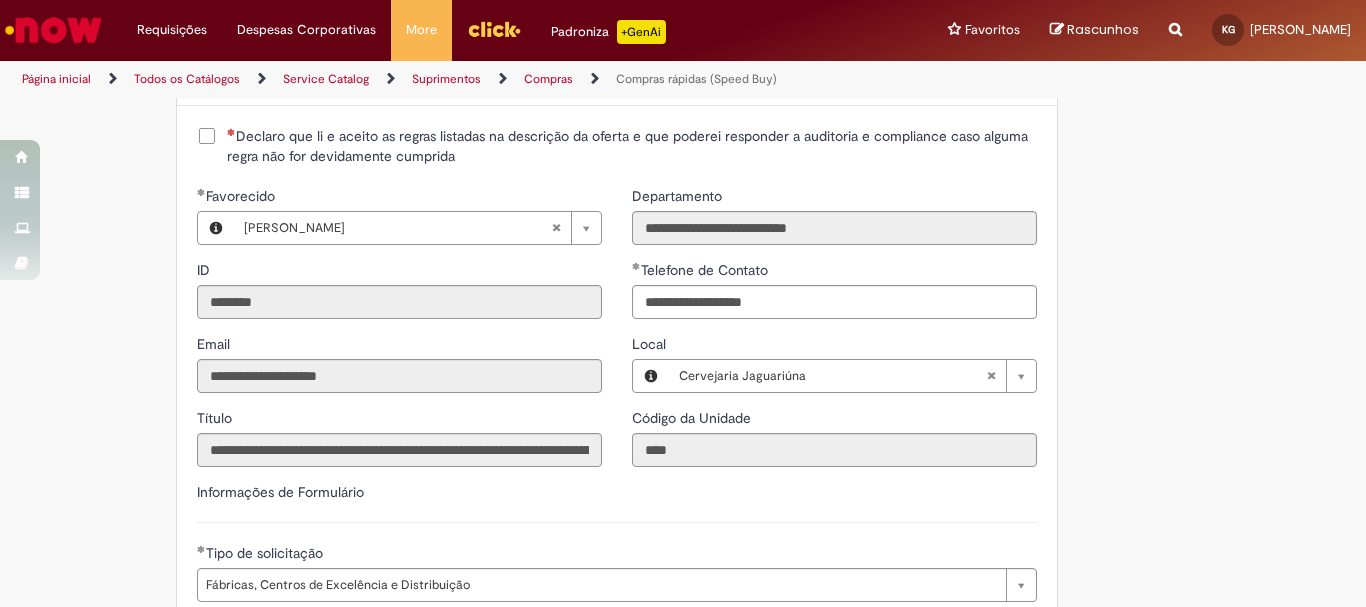 click on "Obrigatório um anexo.
Adicionar a Favoritos
Compras rápidas (Speed Buy)
Chamado destinado para a geração de pedido de compra de indiretos.
O Speed buy é a ferramenta oficial para a geração de pedidos de compra que atenda aos seguintes requisitos:
Compras de material e serviço indiretos
Compras inferiores a R$13.000 *
Compras com fornecedores nacionais
Compras de material sem contrato ativo no SAP para o centro solicitado
* Essa cota é referente ao tipo de solicitação padrão de Speed buy. Os chamados com cotas especiais podem possuir valores divergentes.
Regras de Utilização
No campo “Tipo de Solicitação” selecionar a opção correspondente a sua unidade de negócio.
Solicitação Padrão de Speed buy:
Fábricas, centros de Excelência e de Distribuição:  habilitado para todos usuários ambev
Ativos   de TI:" at bounding box center [683, -444] 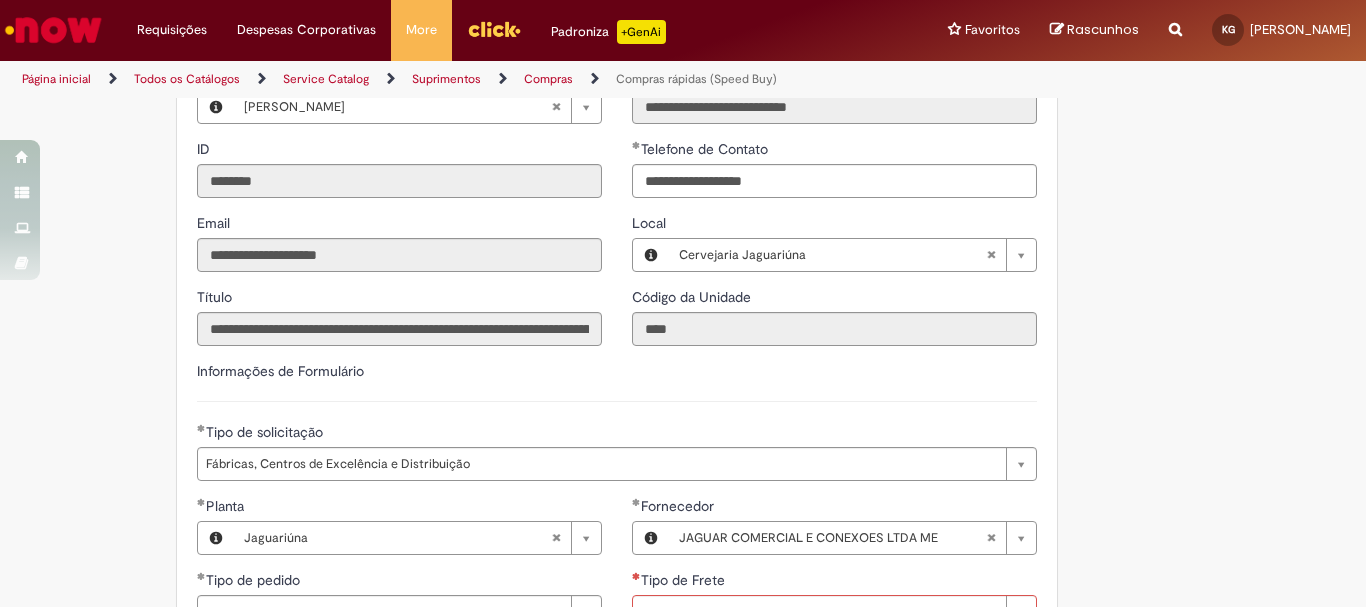 scroll, scrollTop: 2821, scrollLeft: 0, axis: vertical 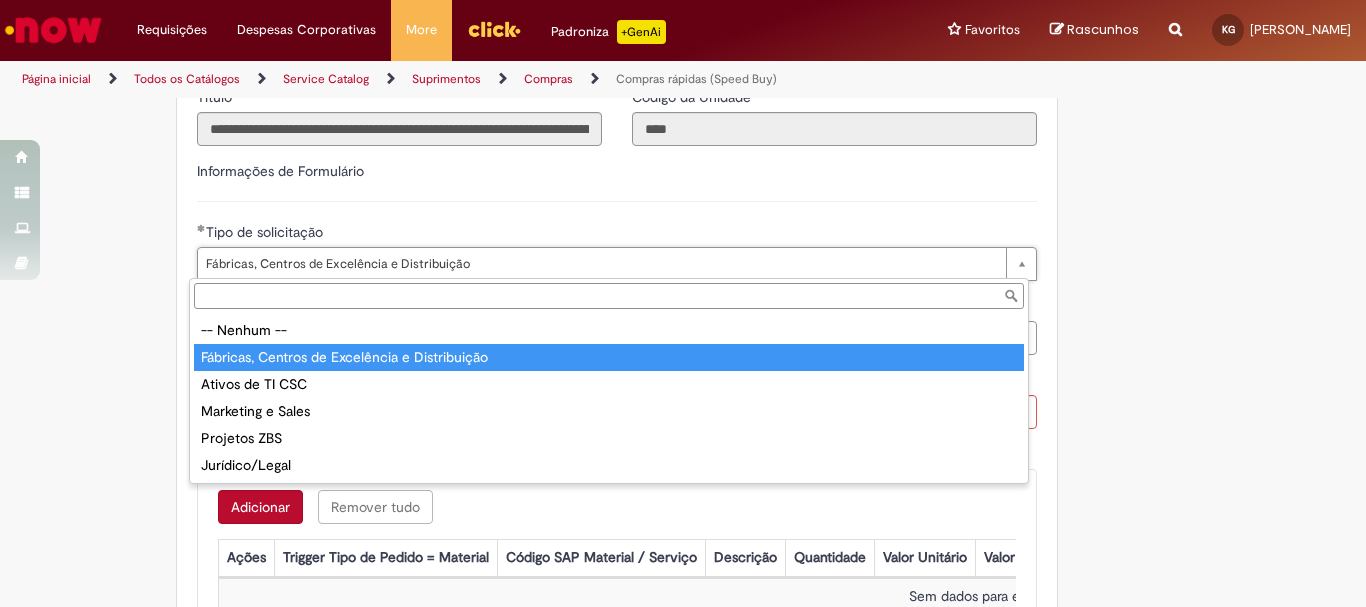 type on "**********" 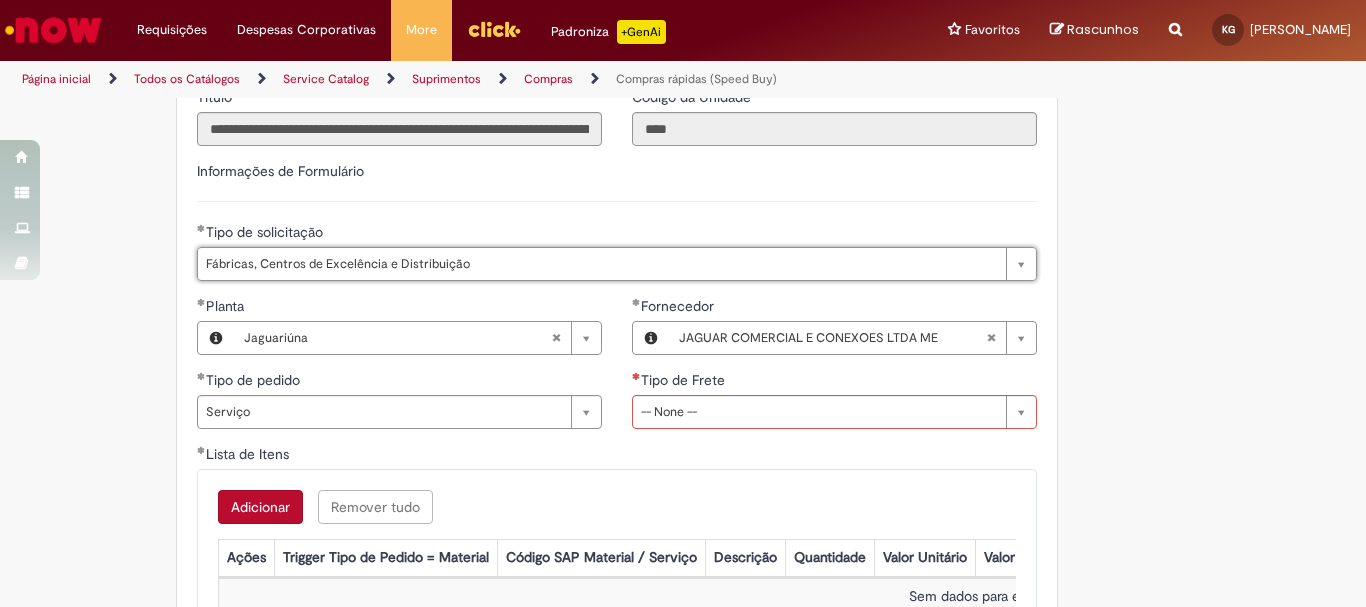 scroll, scrollTop: 0, scrollLeft: 288, axis: horizontal 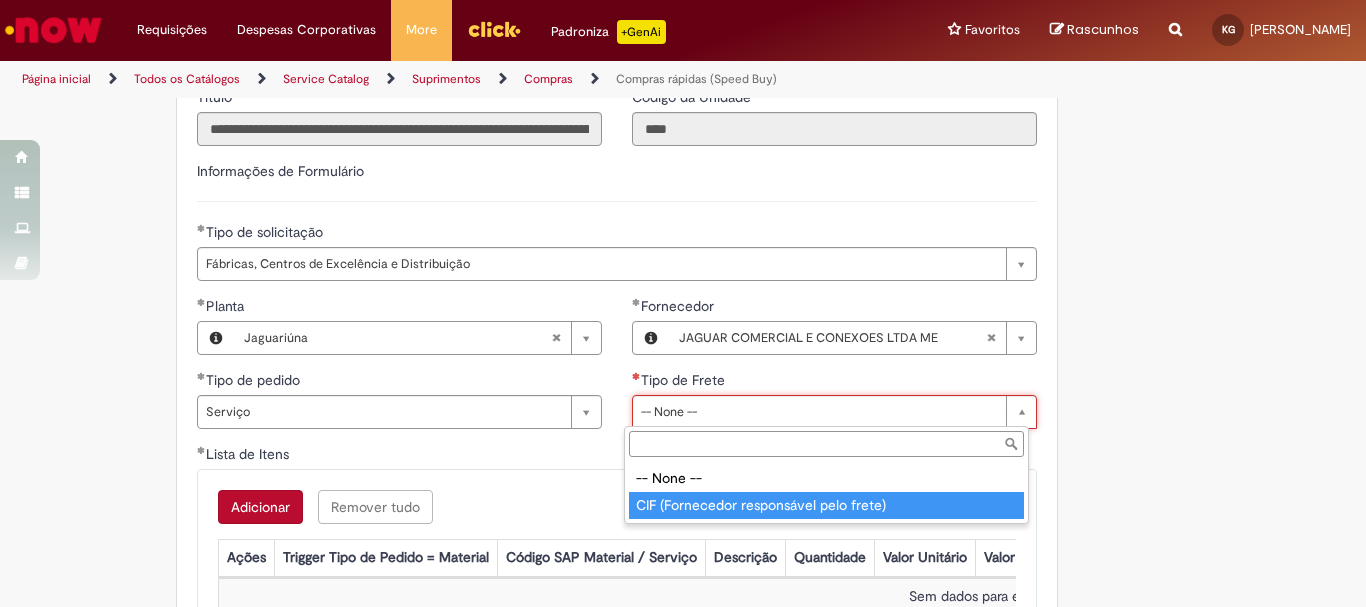 type on "**********" 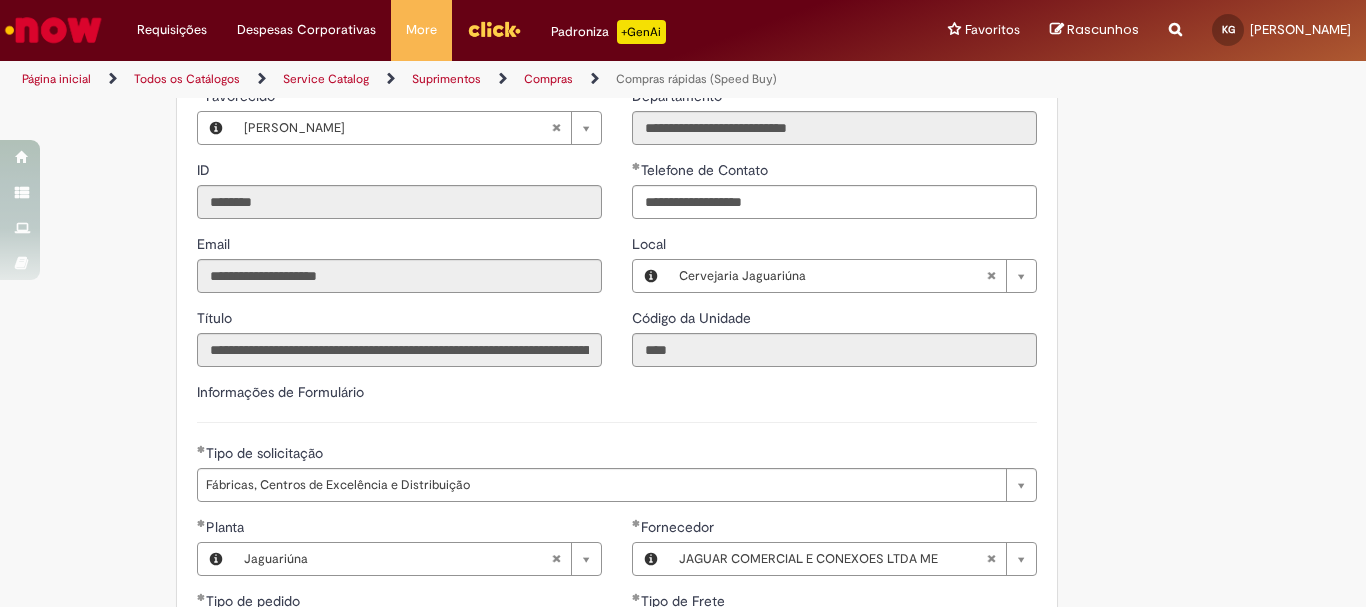 scroll, scrollTop: 2800, scrollLeft: 0, axis: vertical 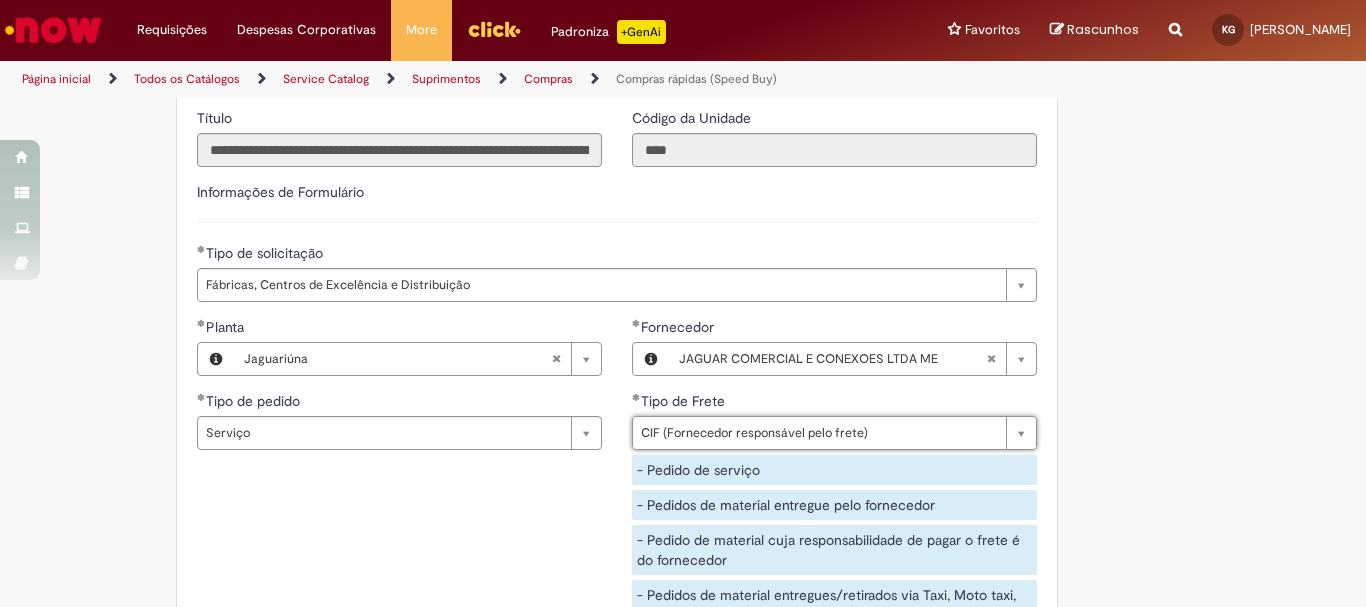 type 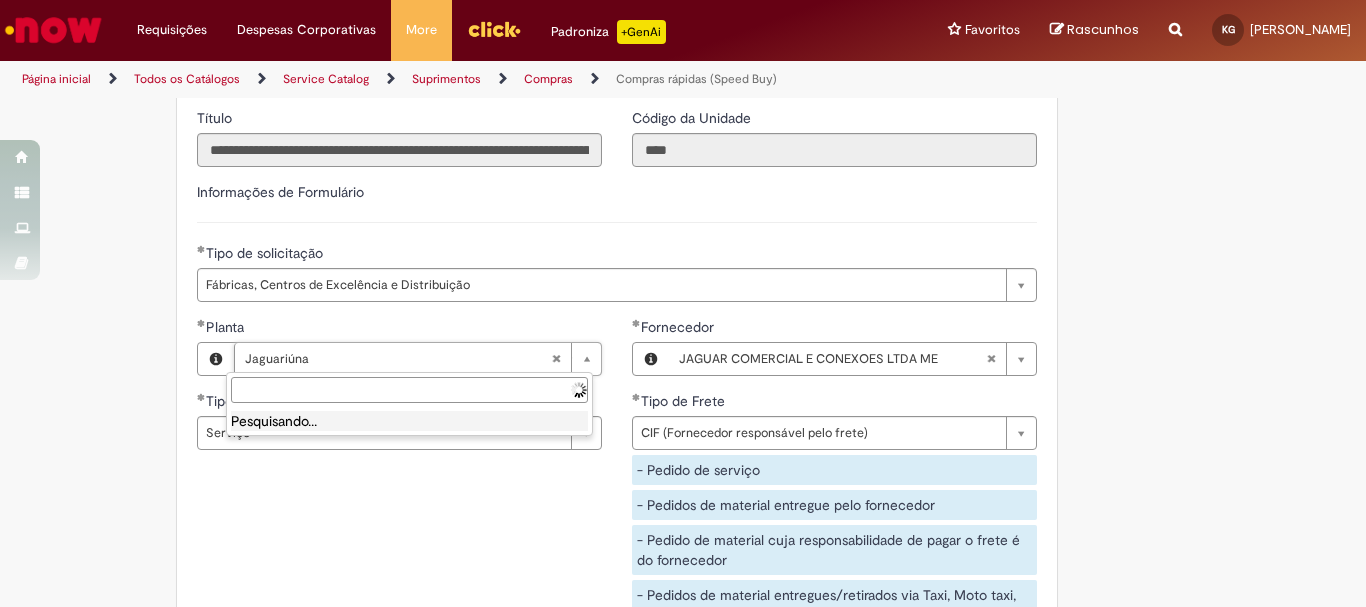 type on "**********" 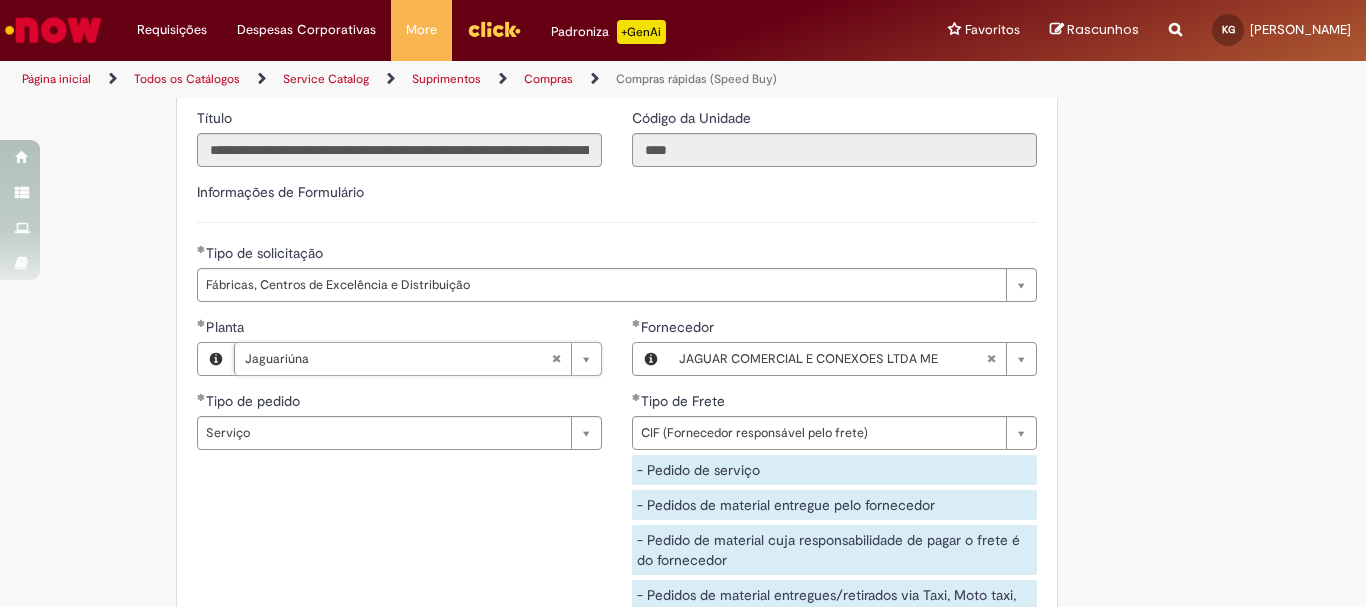 scroll, scrollTop: 0, scrollLeft: 67, axis: horizontal 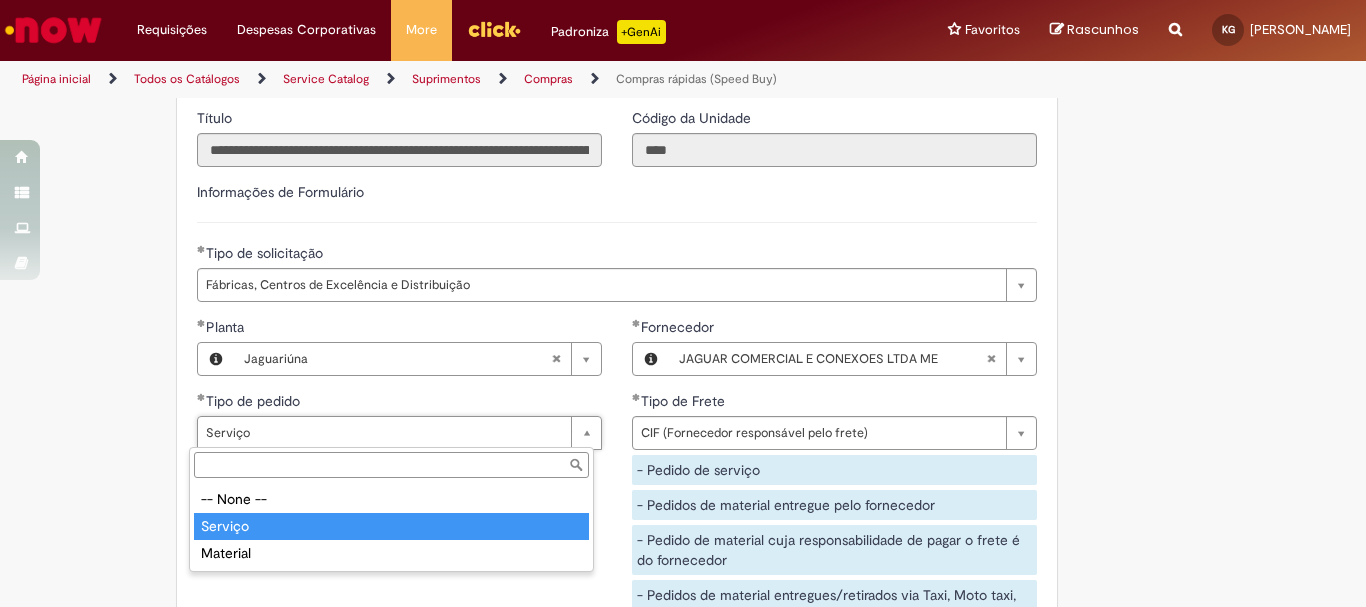 type on "*******" 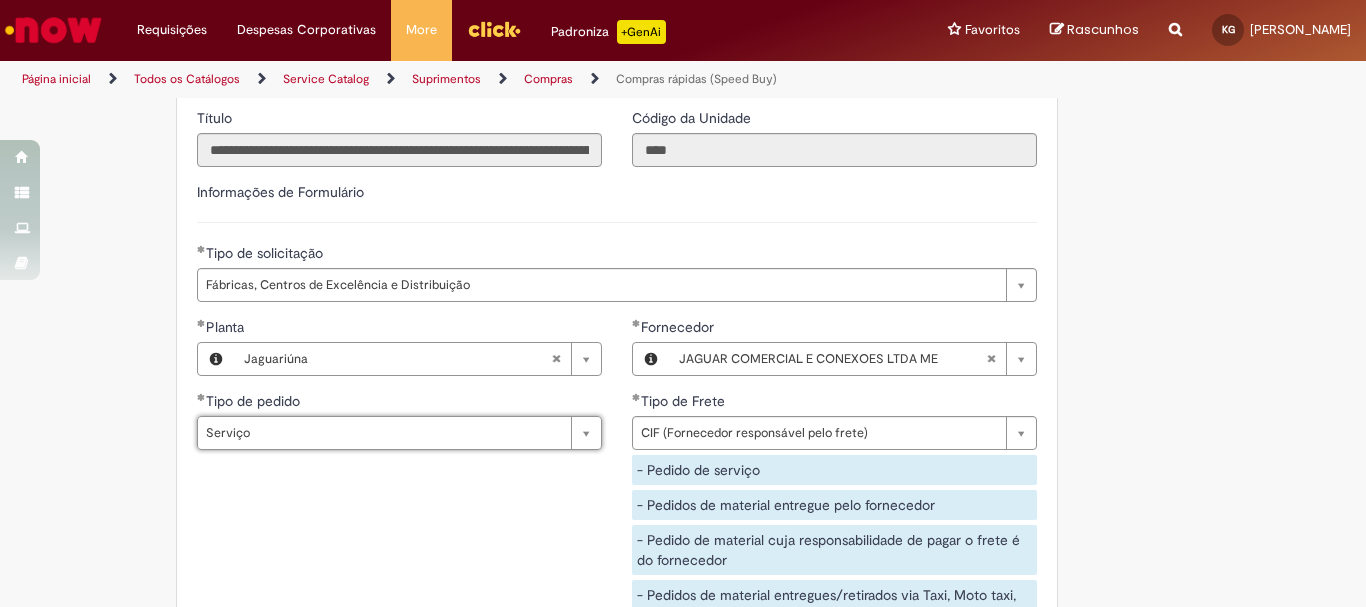 scroll, scrollTop: 0, scrollLeft: 47, axis: horizontal 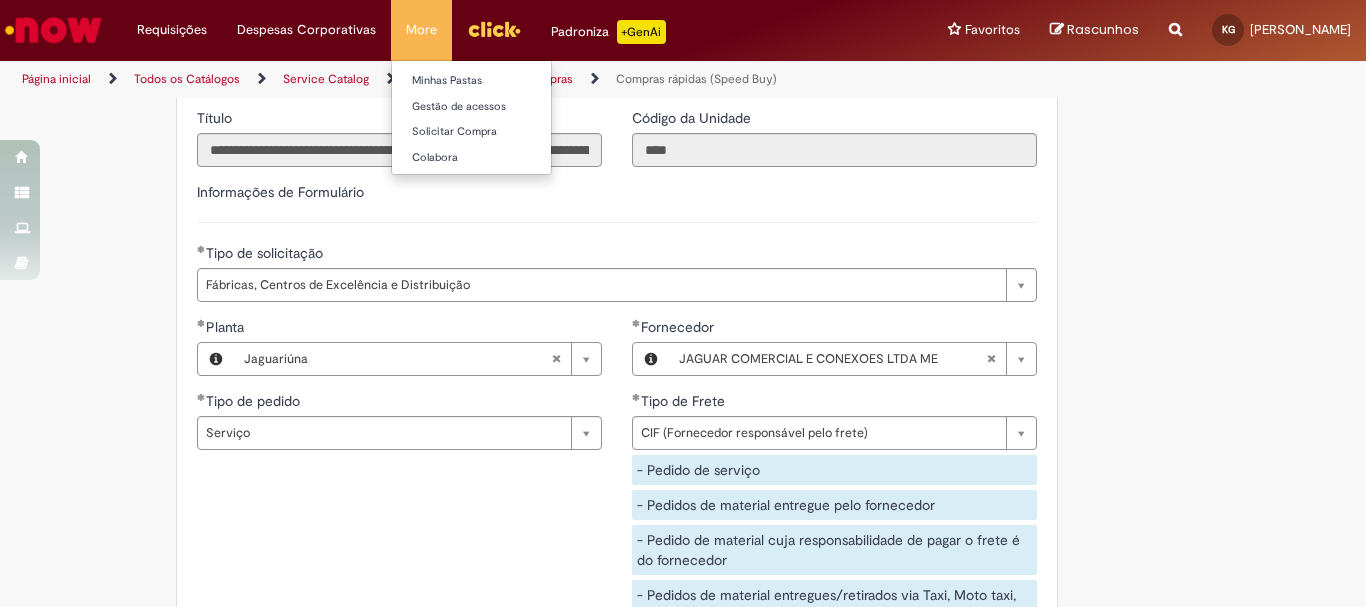 click on "More
Minhas Pastas
Gestão de acessos
Solicitar Compra
Colabora" at bounding box center [421, 30] 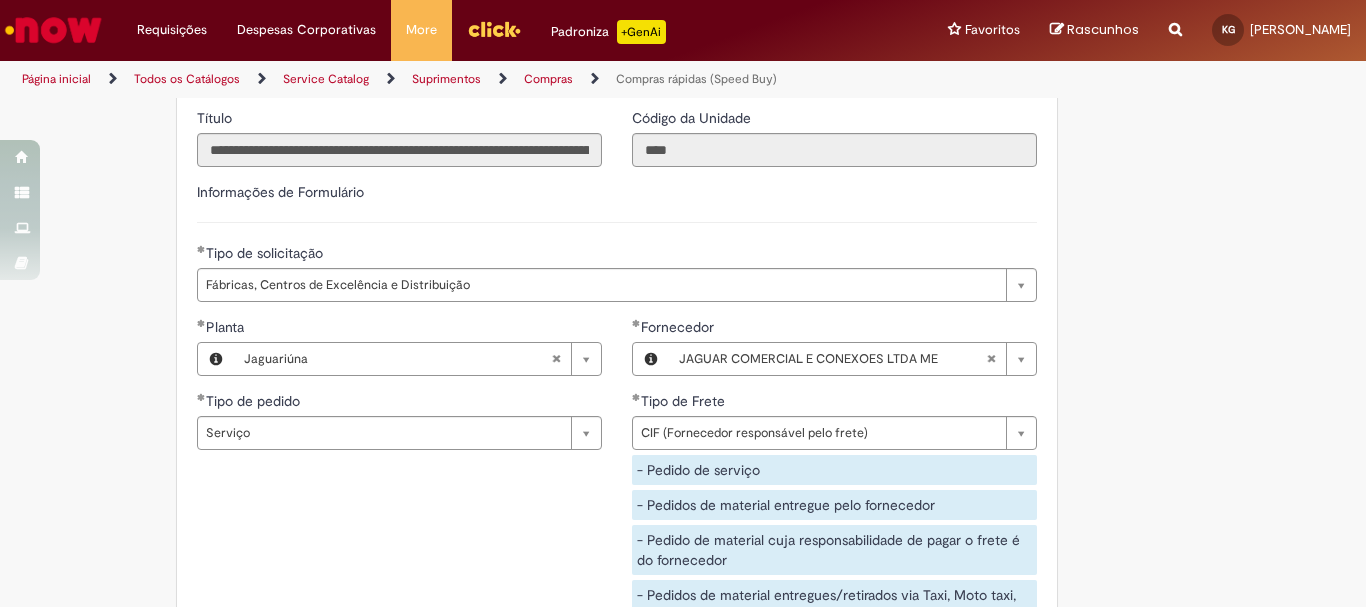 click on "Compras rápidas (Speed Buy)" at bounding box center [696, 79] 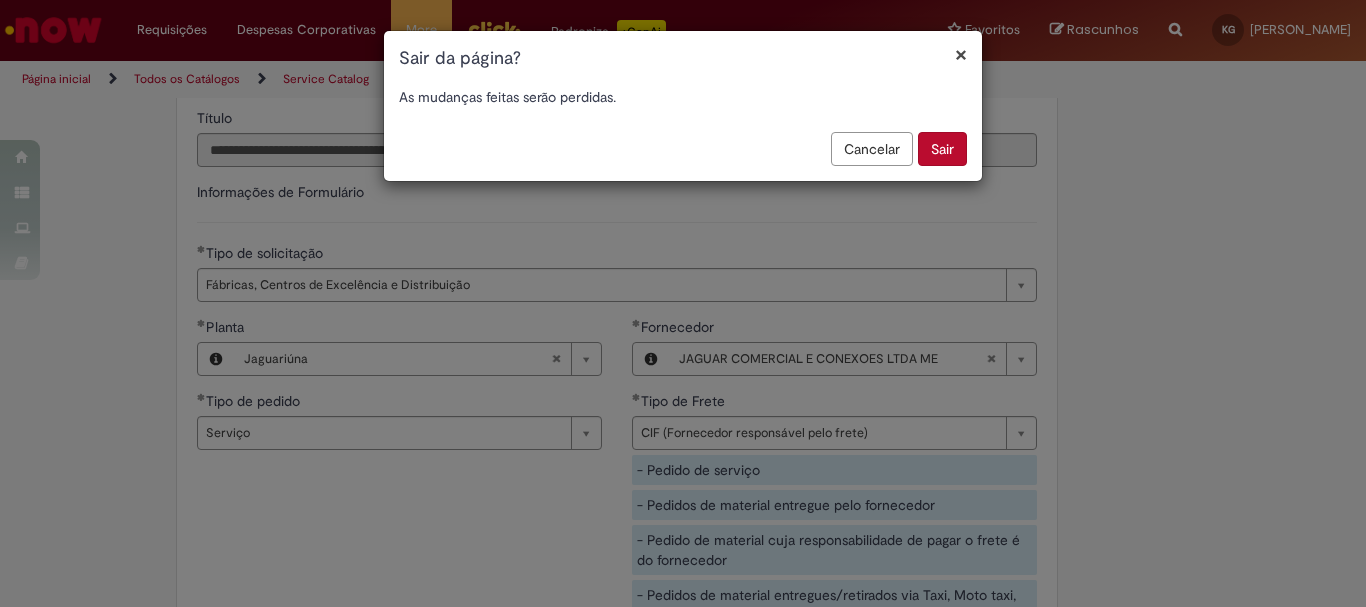 click on "Sair" at bounding box center [942, 149] 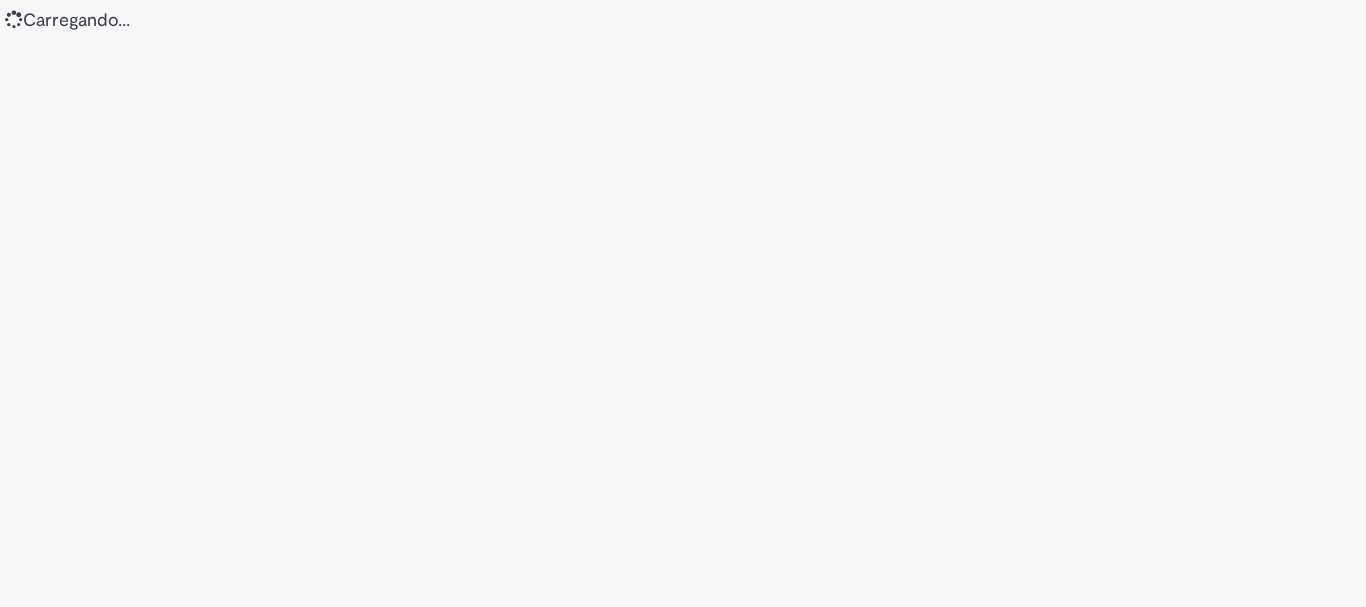 scroll, scrollTop: 0, scrollLeft: 0, axis: both 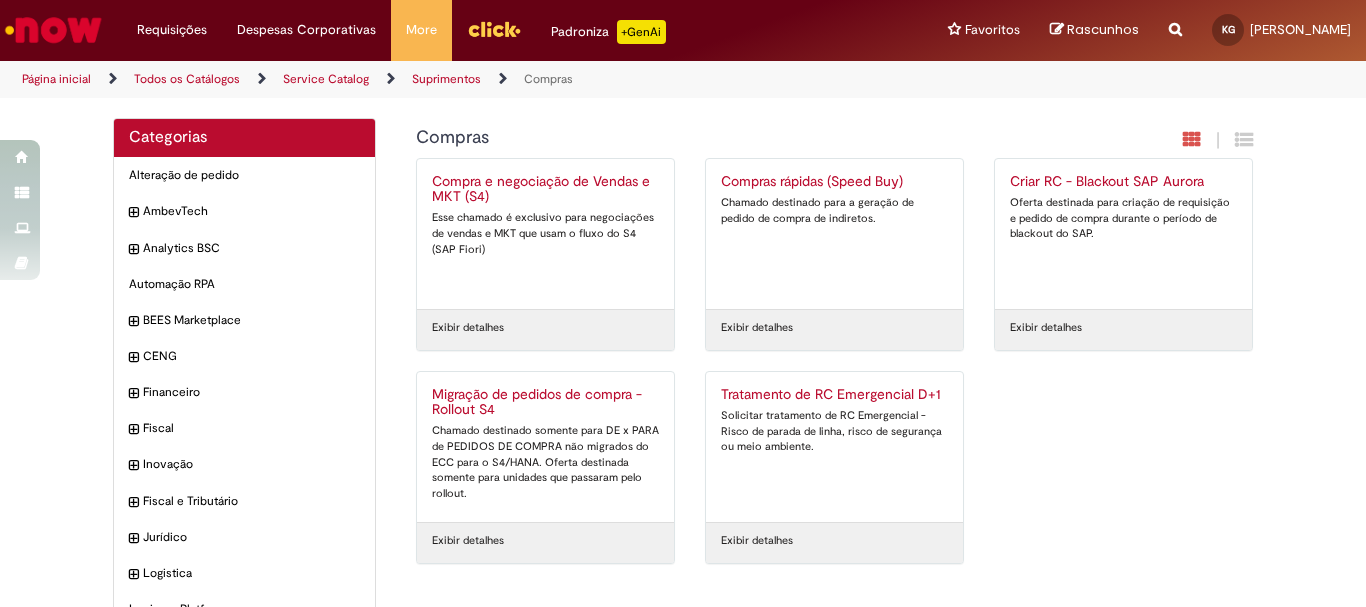 click on "Chamado destinado para a geração de pedido de compra de indiretos." at bounding box center (834, 210) 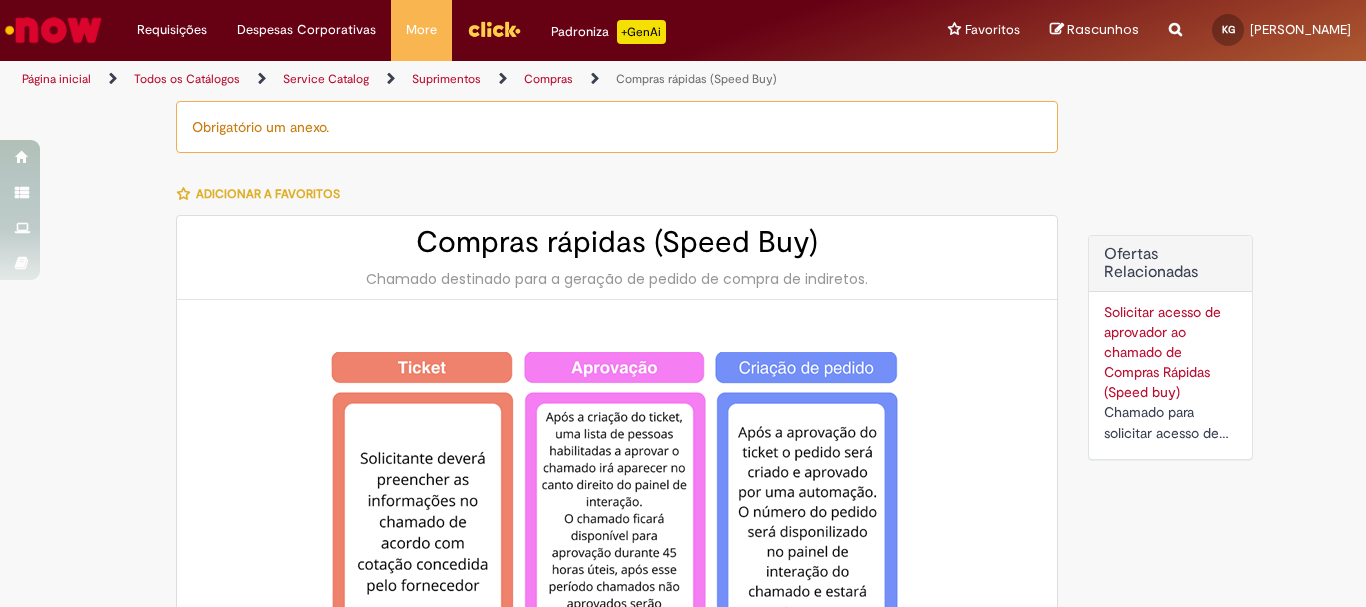 type on "********" 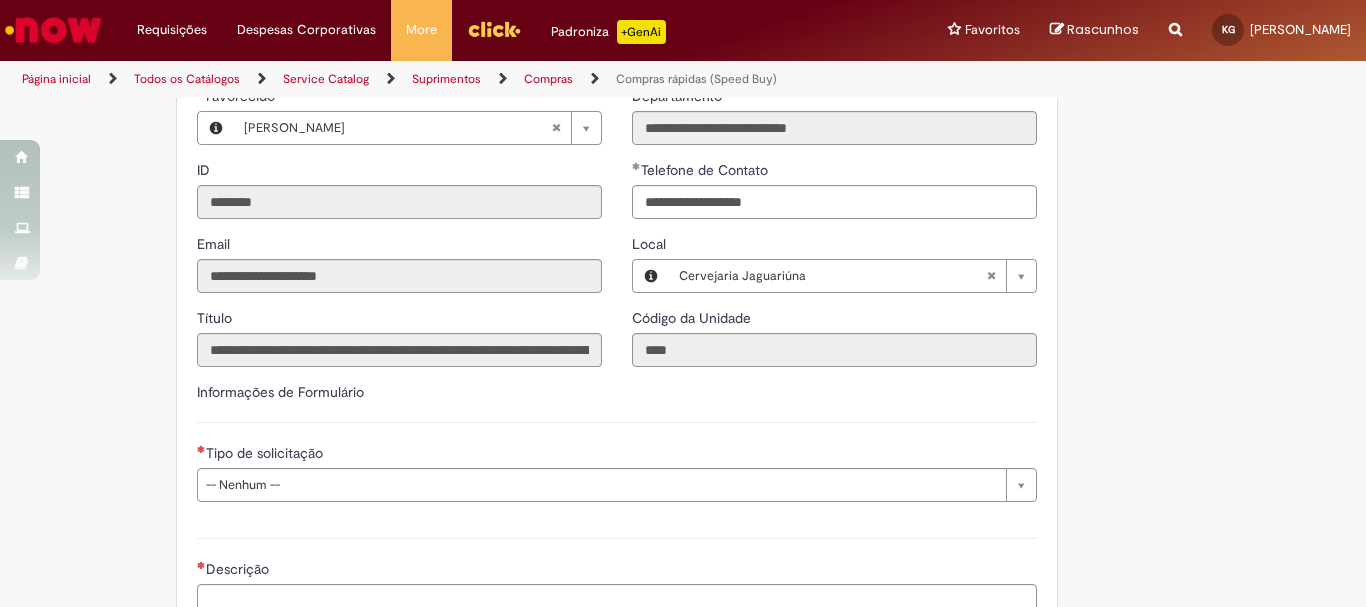 scroll, scrollTop: 2800, scrollLeft: 0, axis: vertical 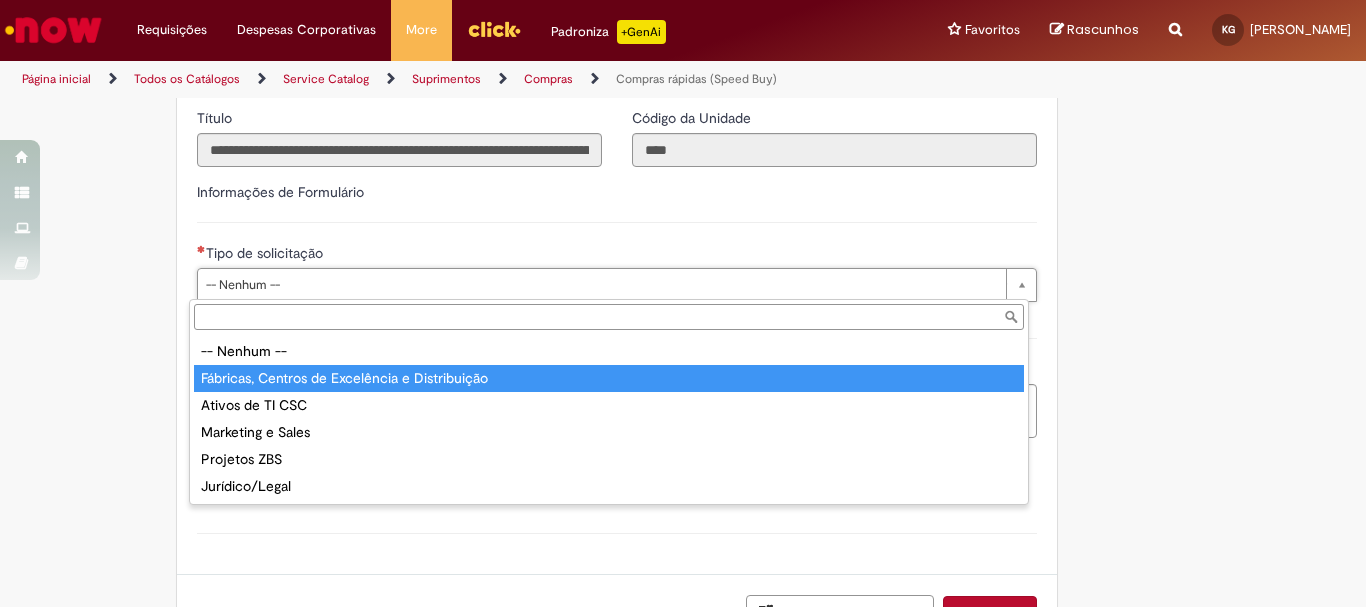 type on "**********" 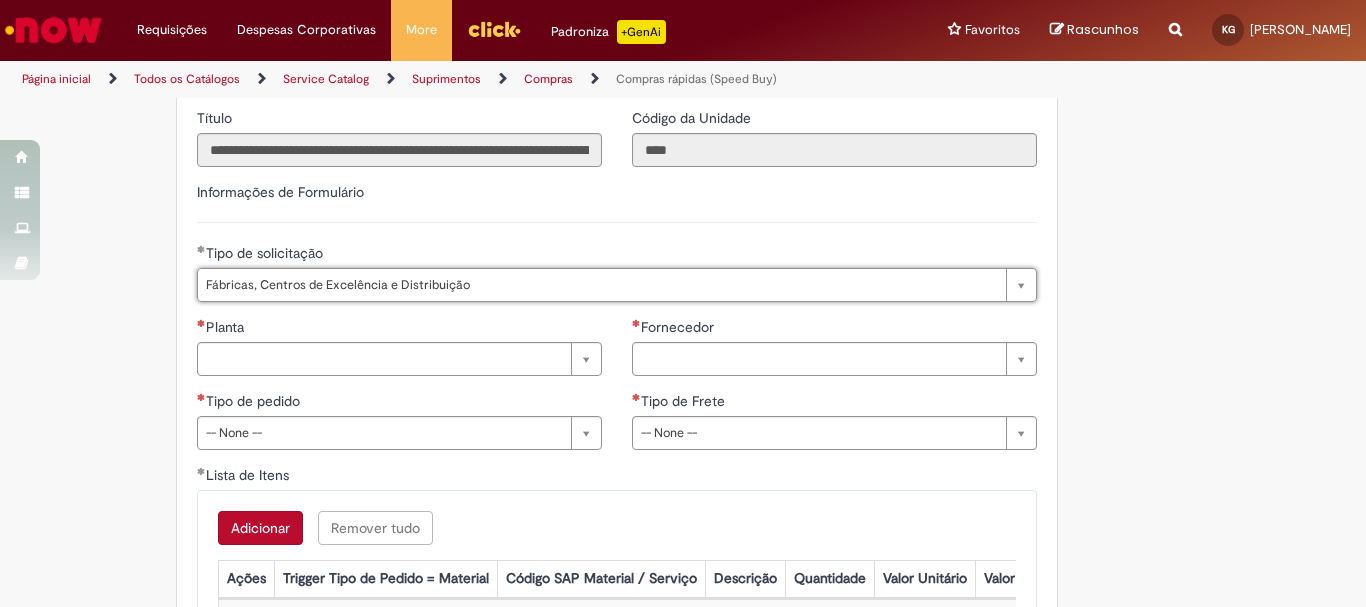 scroll, scrollTop: 2900, scrollLeft: 0, axis: vertical 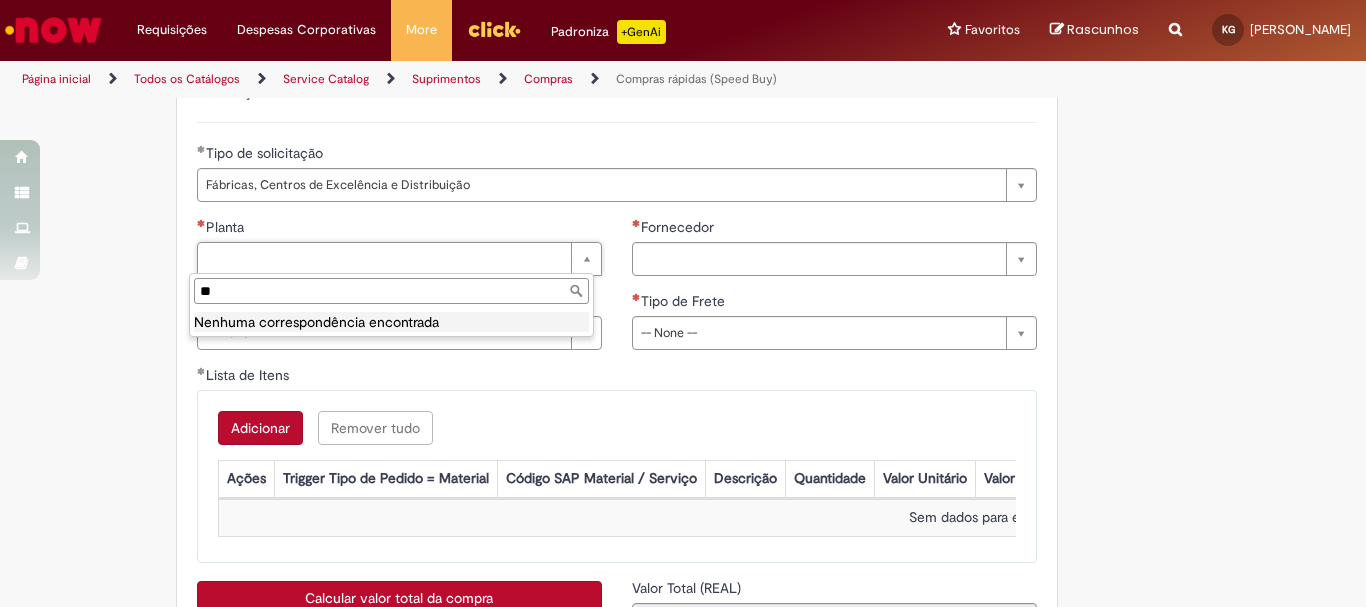type on "*" 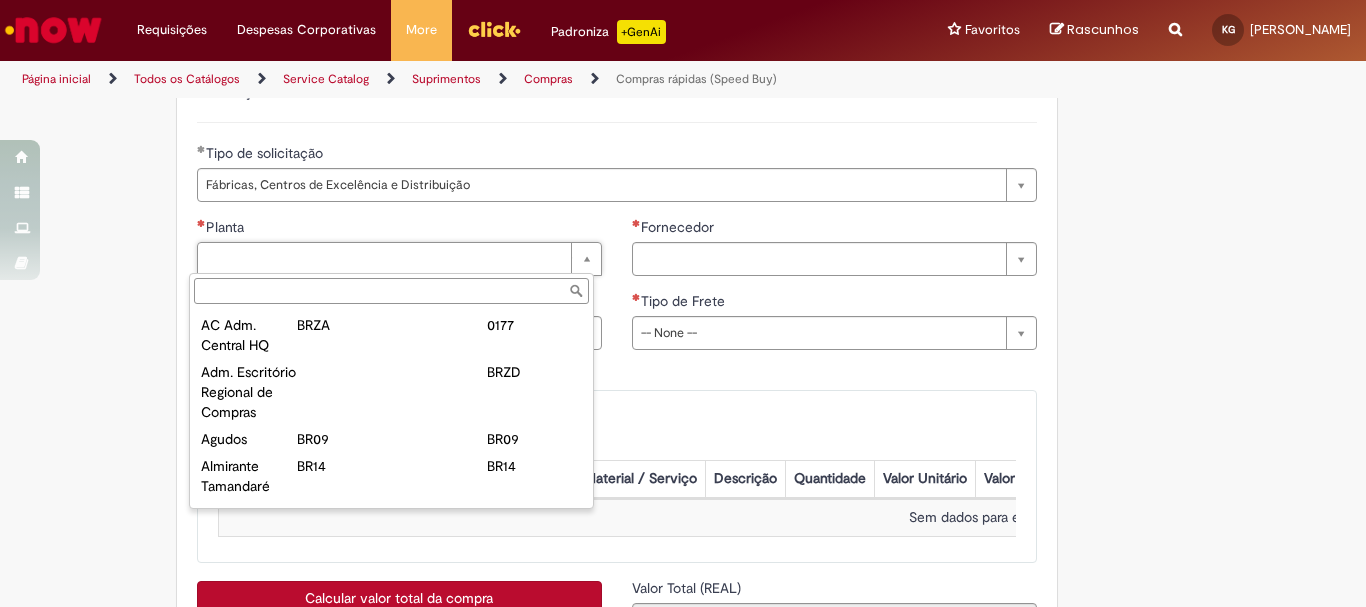 type on "*" 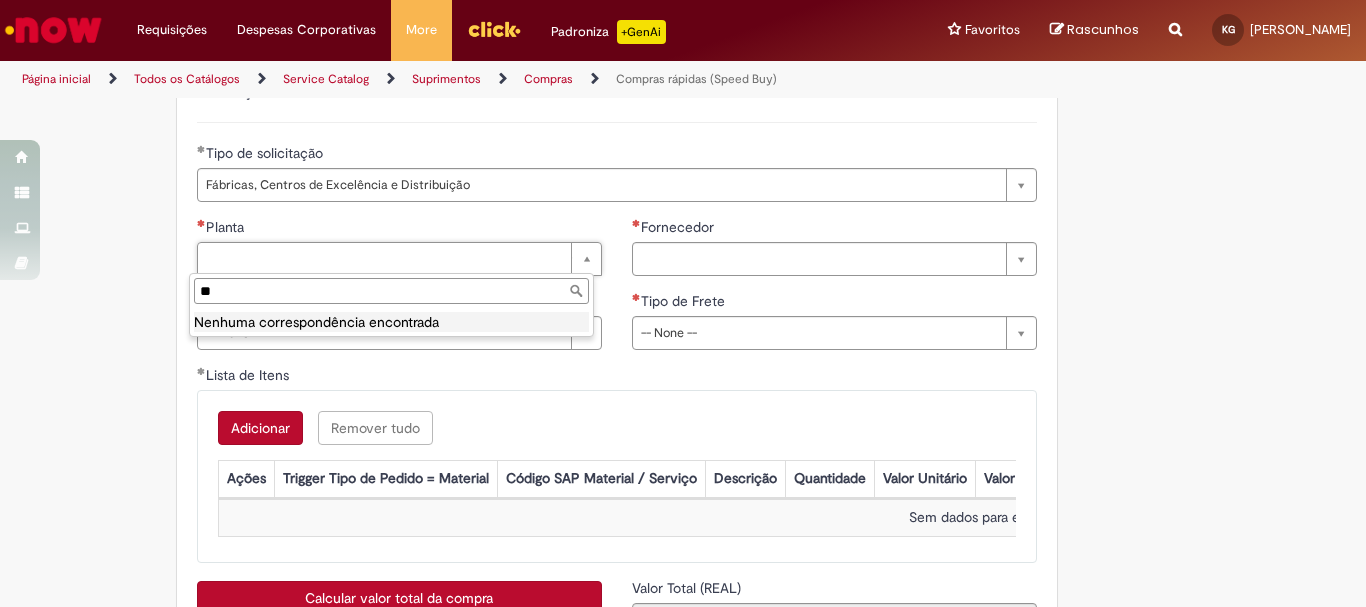 type on "*" 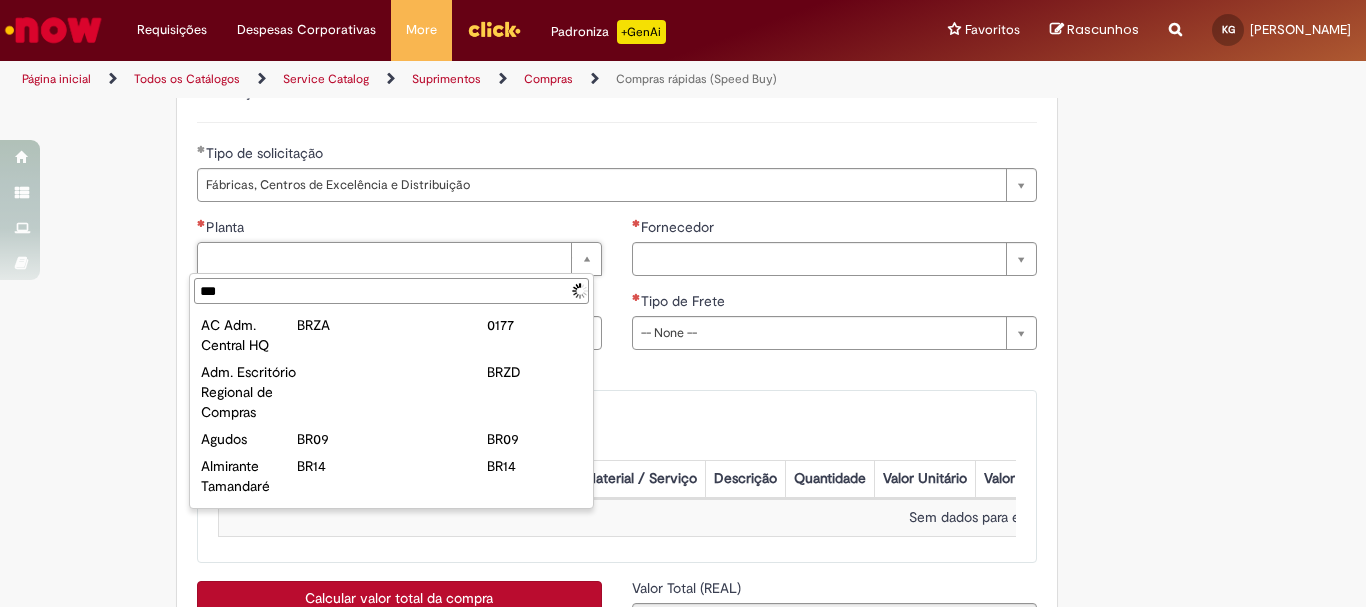 type on "****" 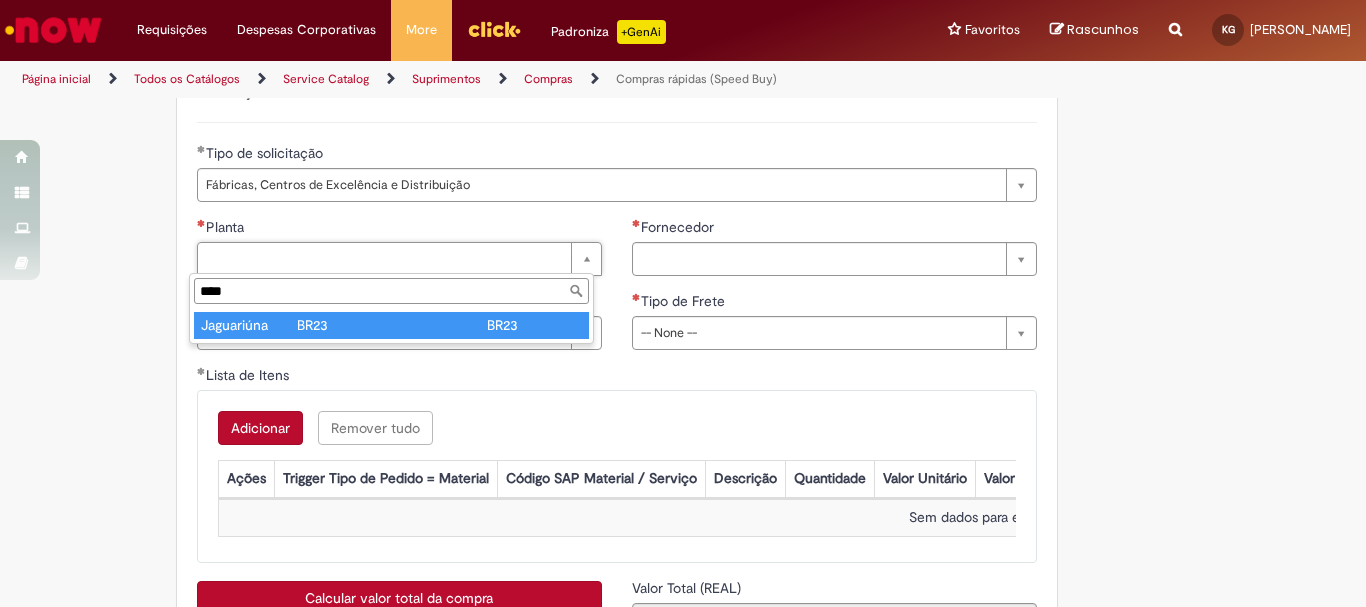 type on "**********" 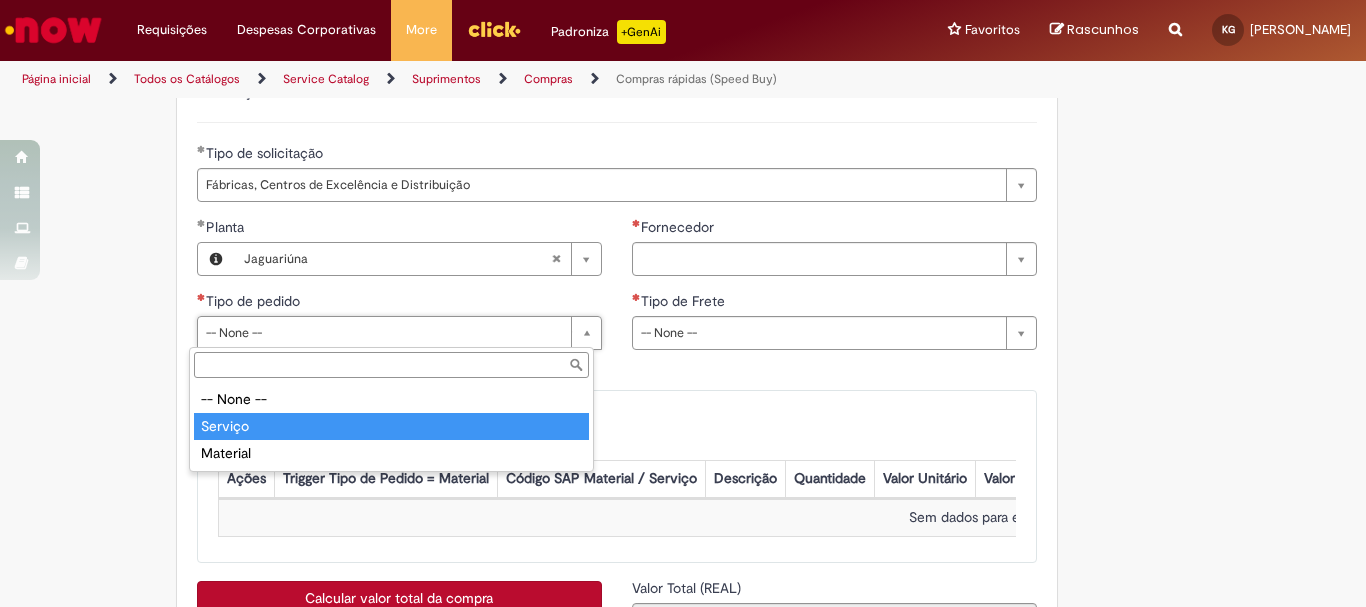 type on "*******" 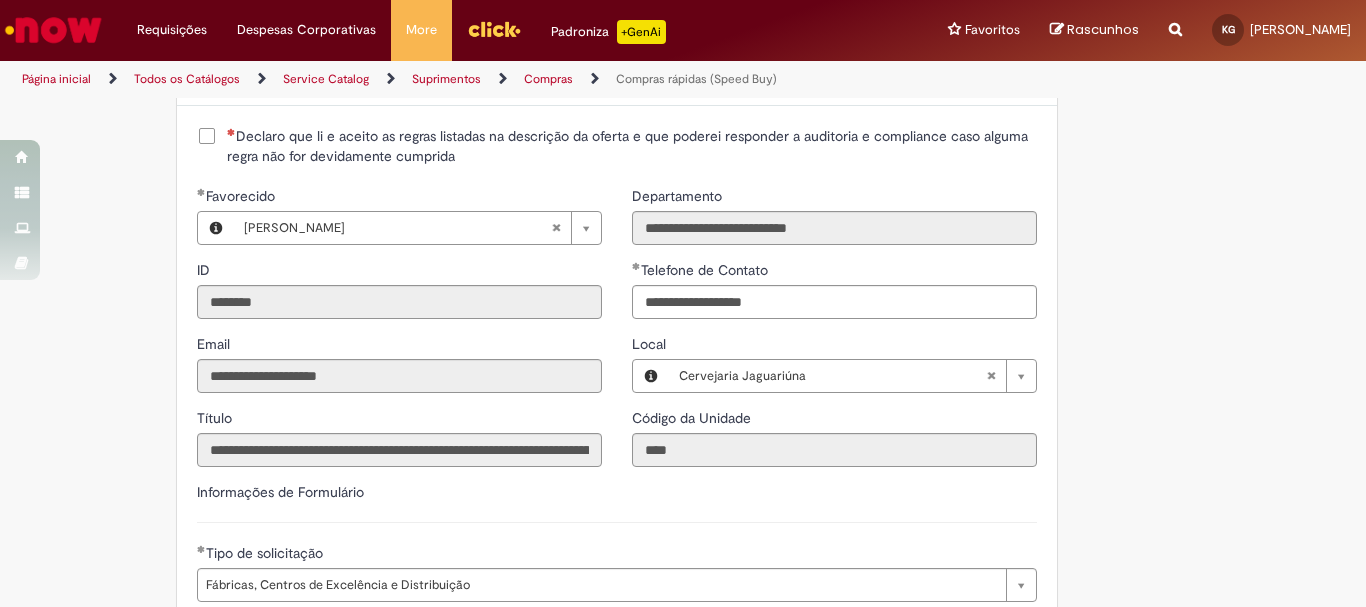 scroll, scrollTop: 2000, scrollLeft: 0, axis: vertical 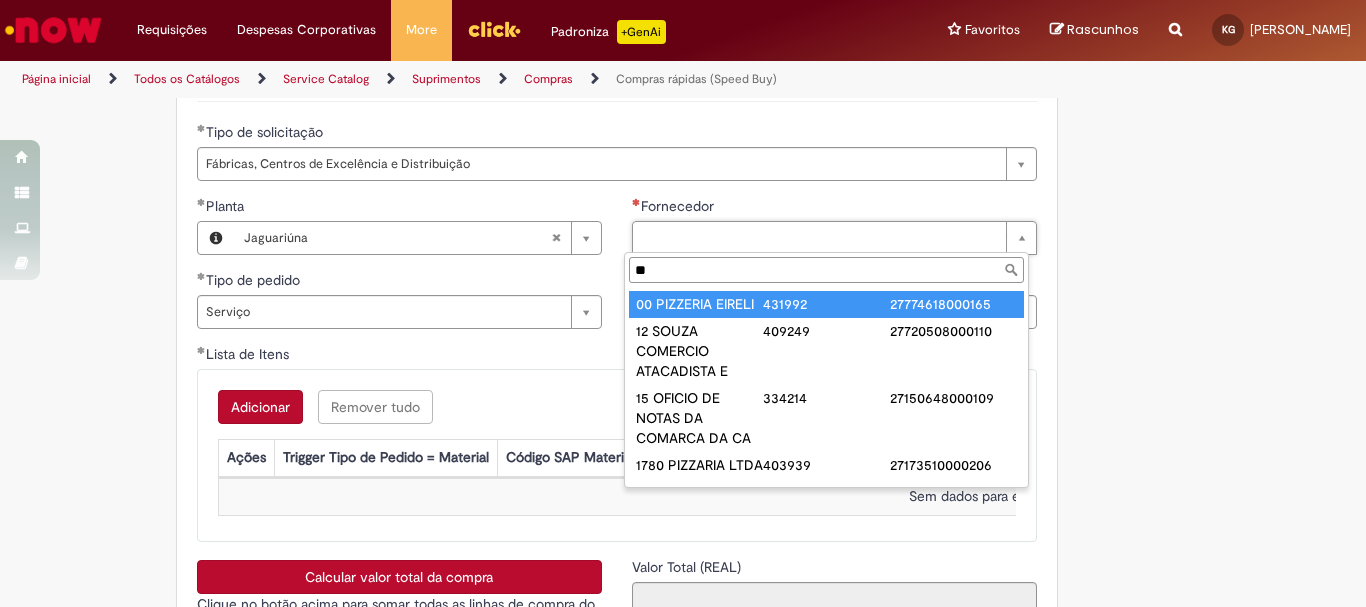 type on "*" 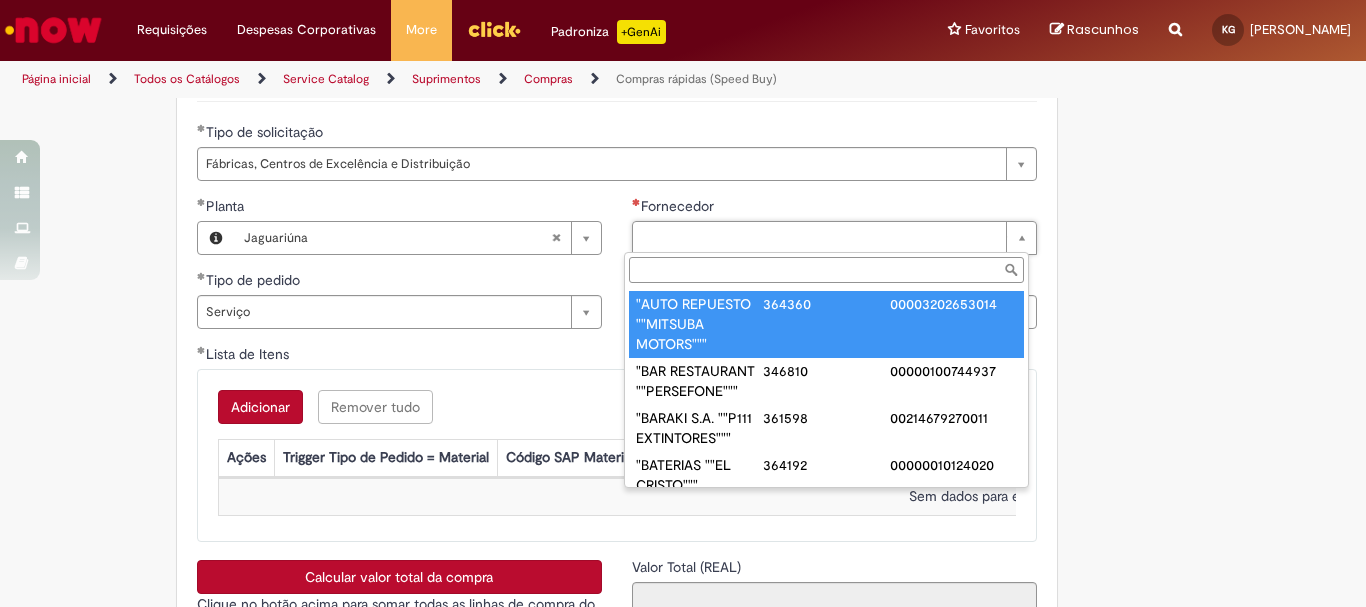 paste on "**********" 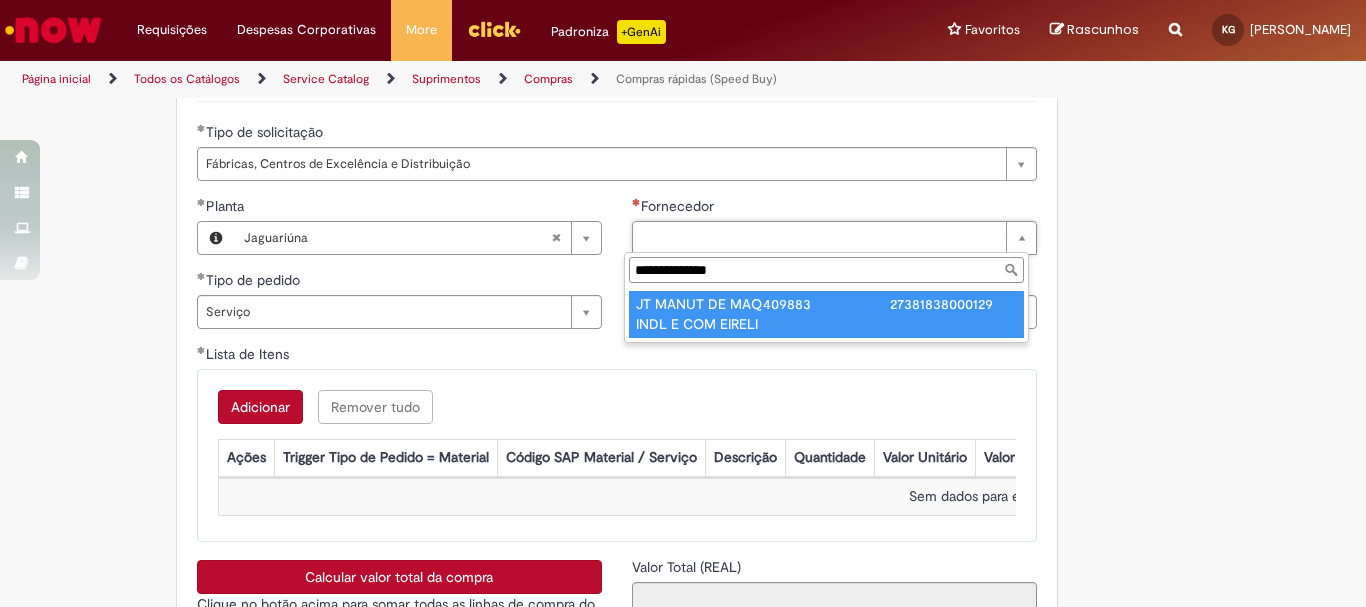 type on "**********" 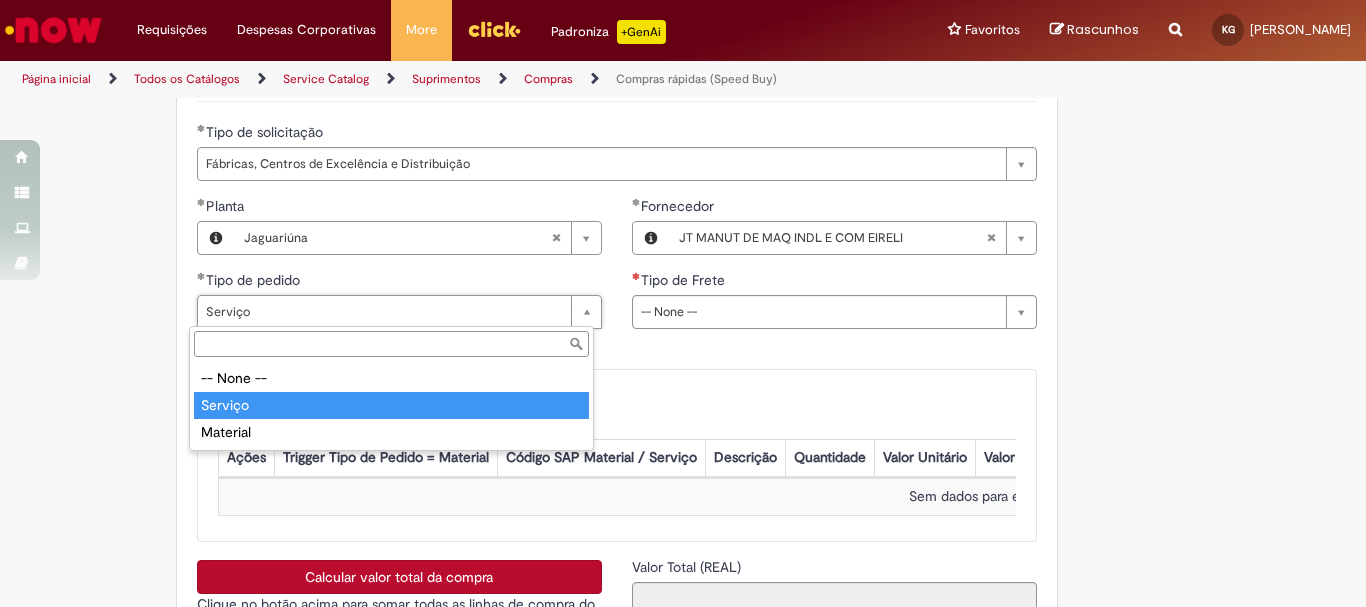 type on "*******" 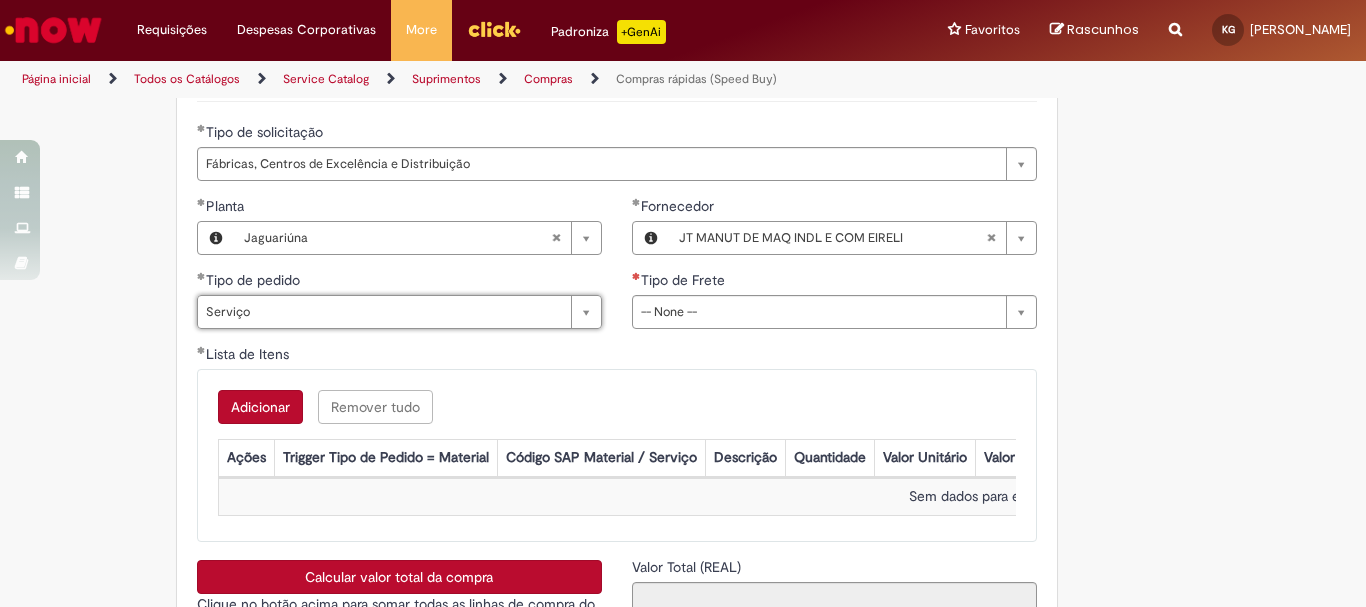 scroll, scrollTop: 0, scrollLeft: 47, axis: horizontal 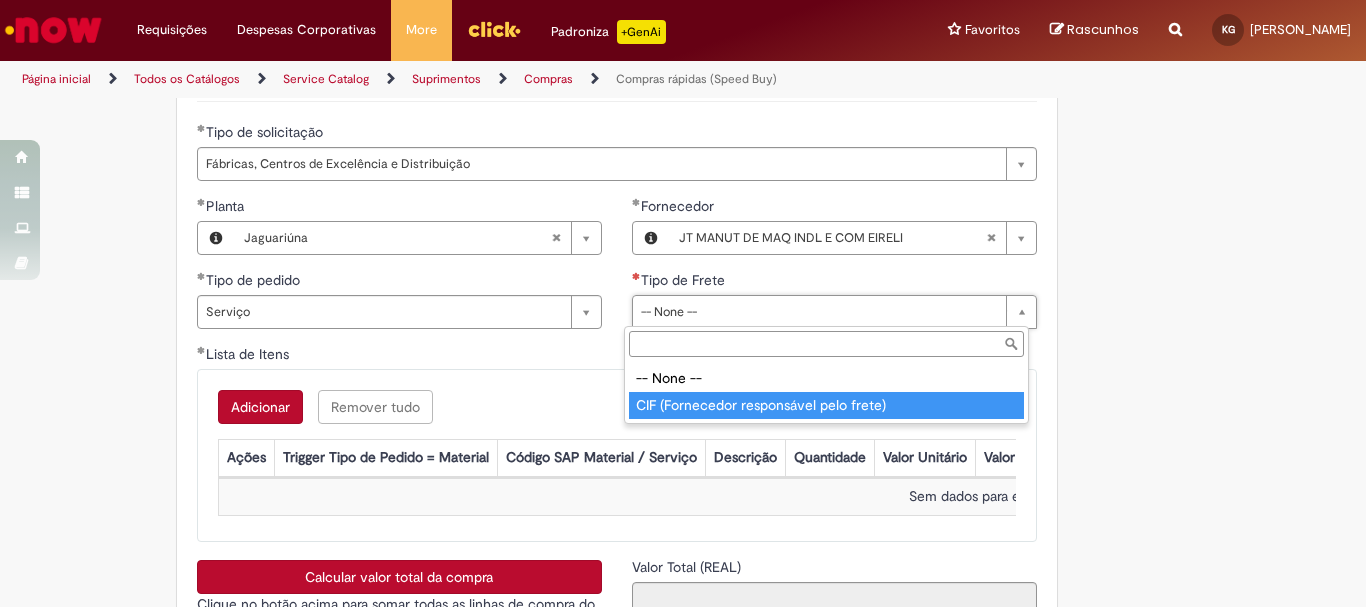 type on "**********" 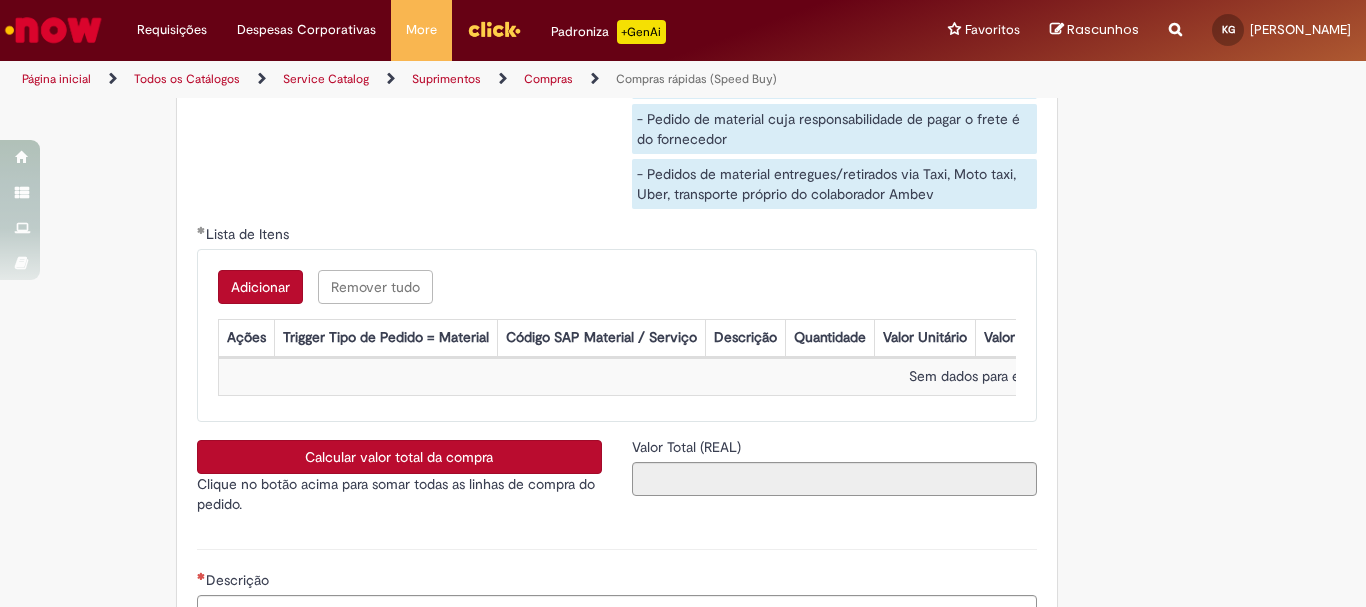 scroll, scrollTop: 3021, scrollLeft: 0, axis: vertical 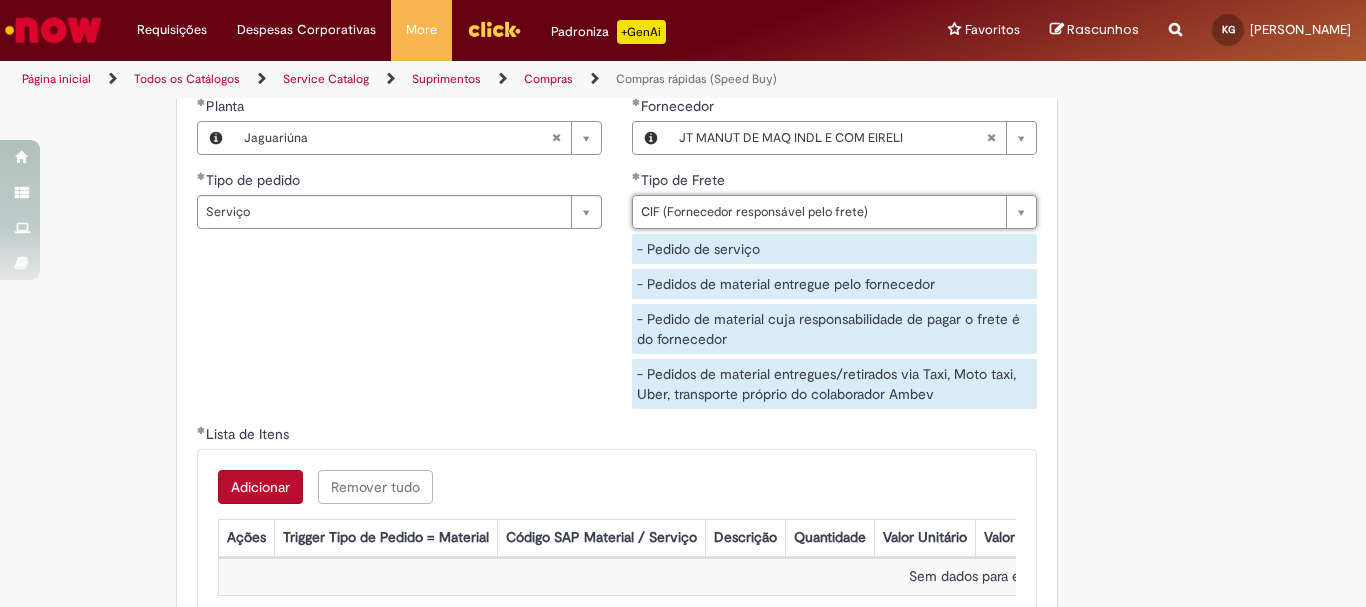 click on "Adicionar" at bounding box center (260, 487) 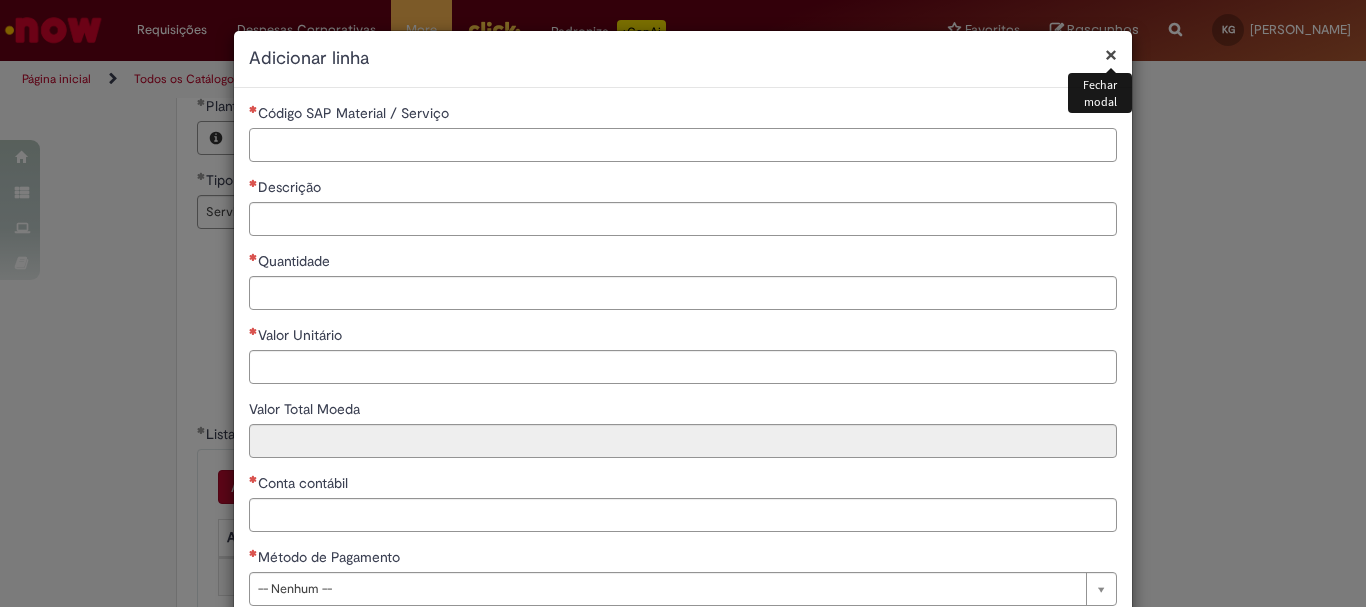 click on "Código SAP Material / Serviço" at bounding box center (683, 145) 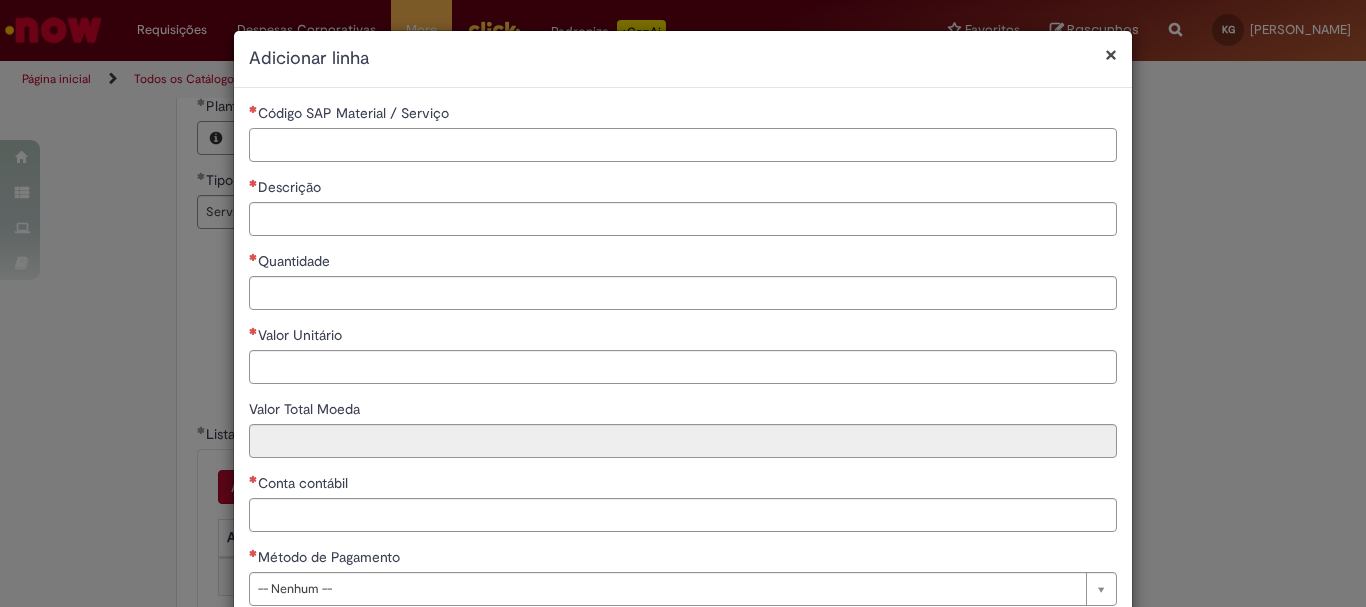 paste on "********" 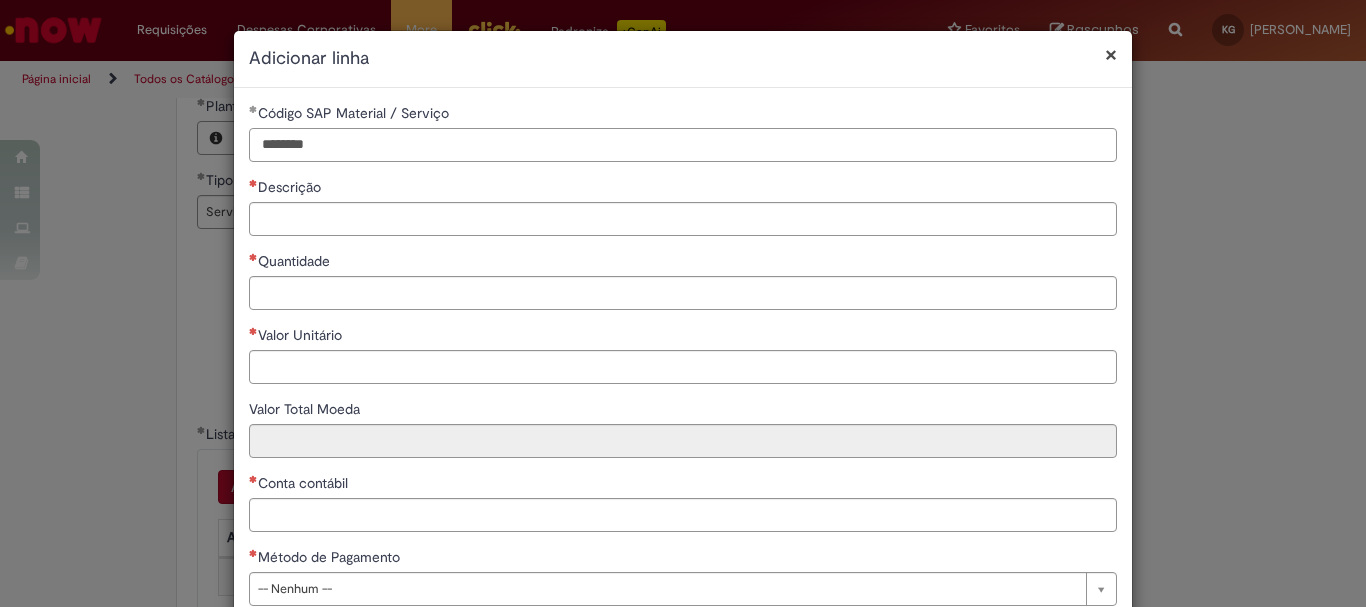 type on "********" 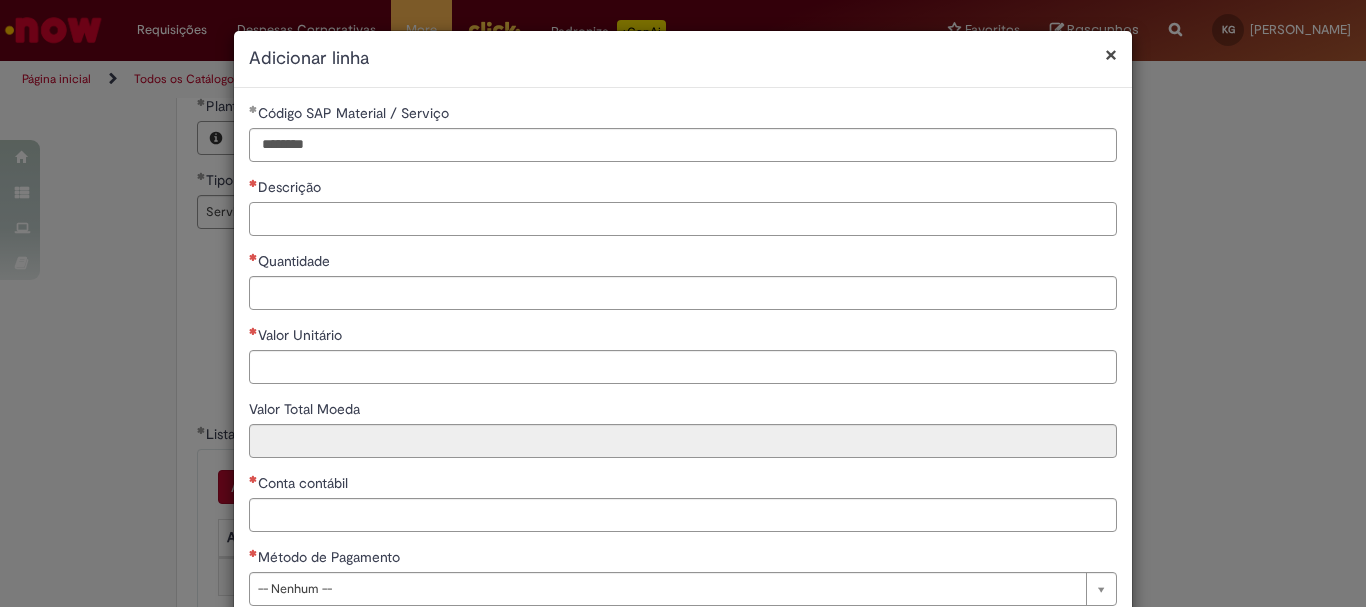 click on "Descrição" at bounding box center (683, 219) 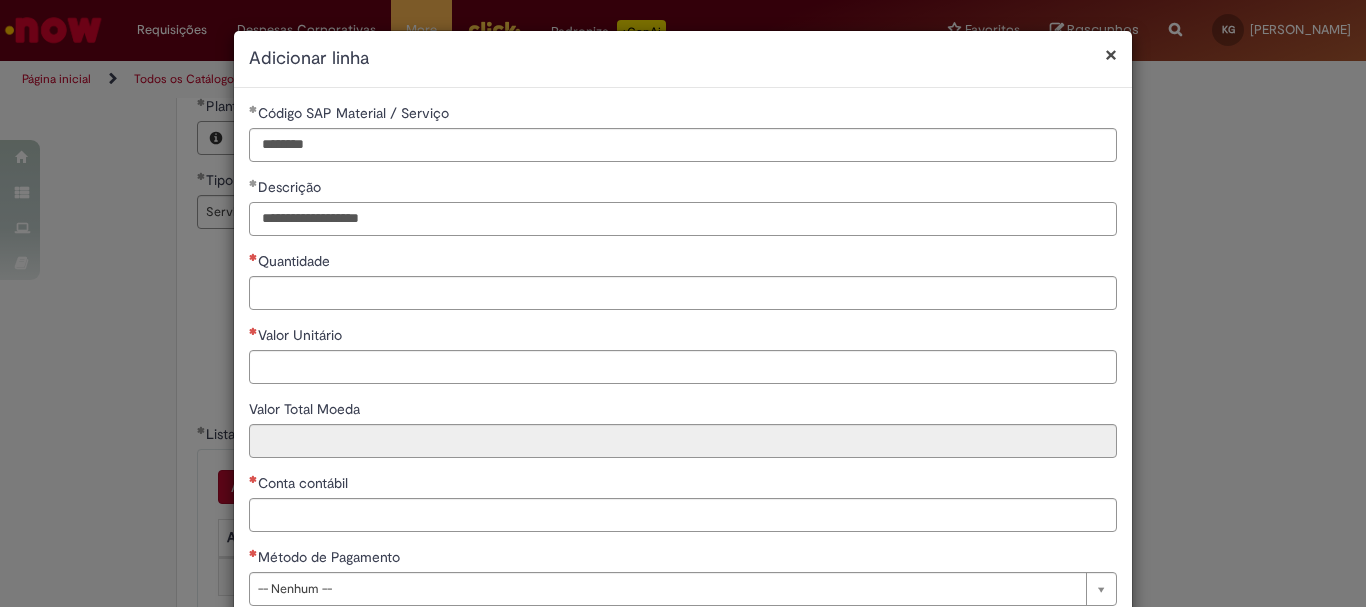 type on "**********" 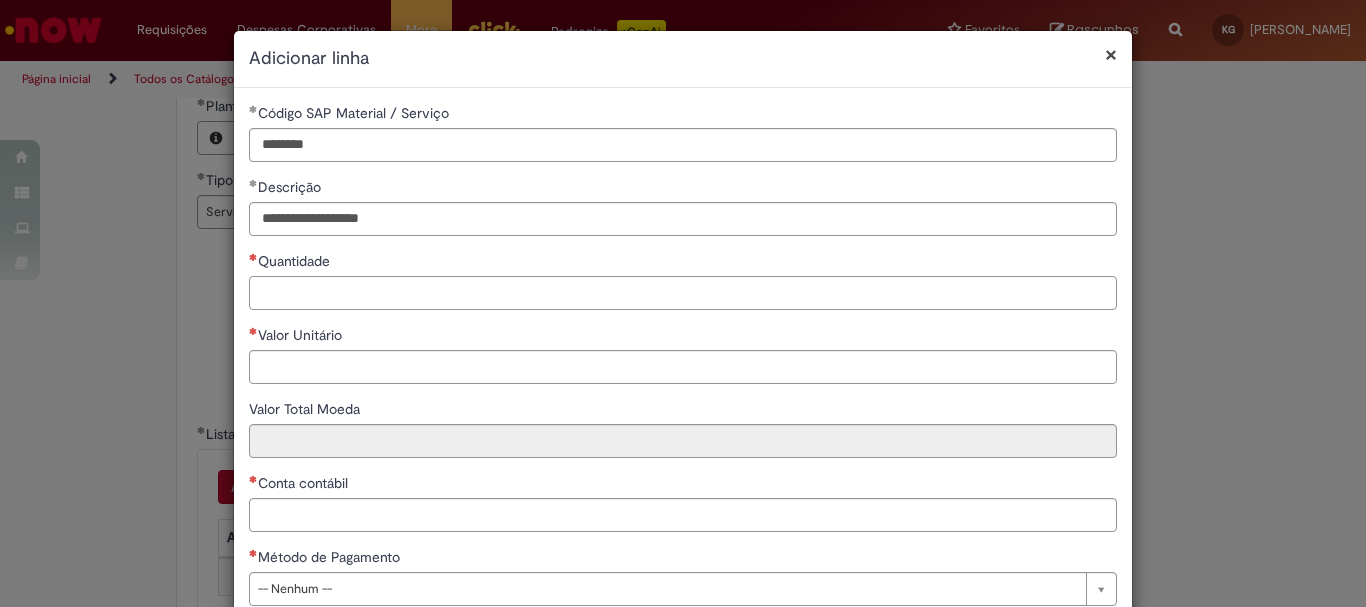 click on "Quantidade" at bounding box center [683, 293] 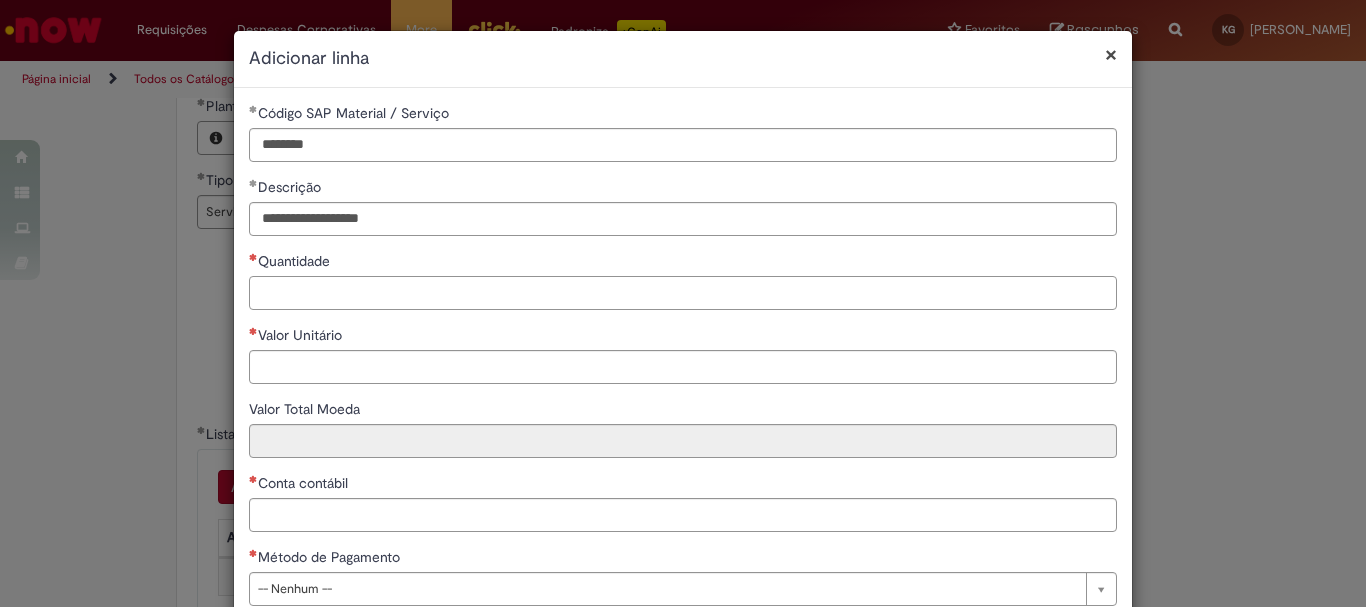click on "Quantidade" at bounding box center (683, 293) 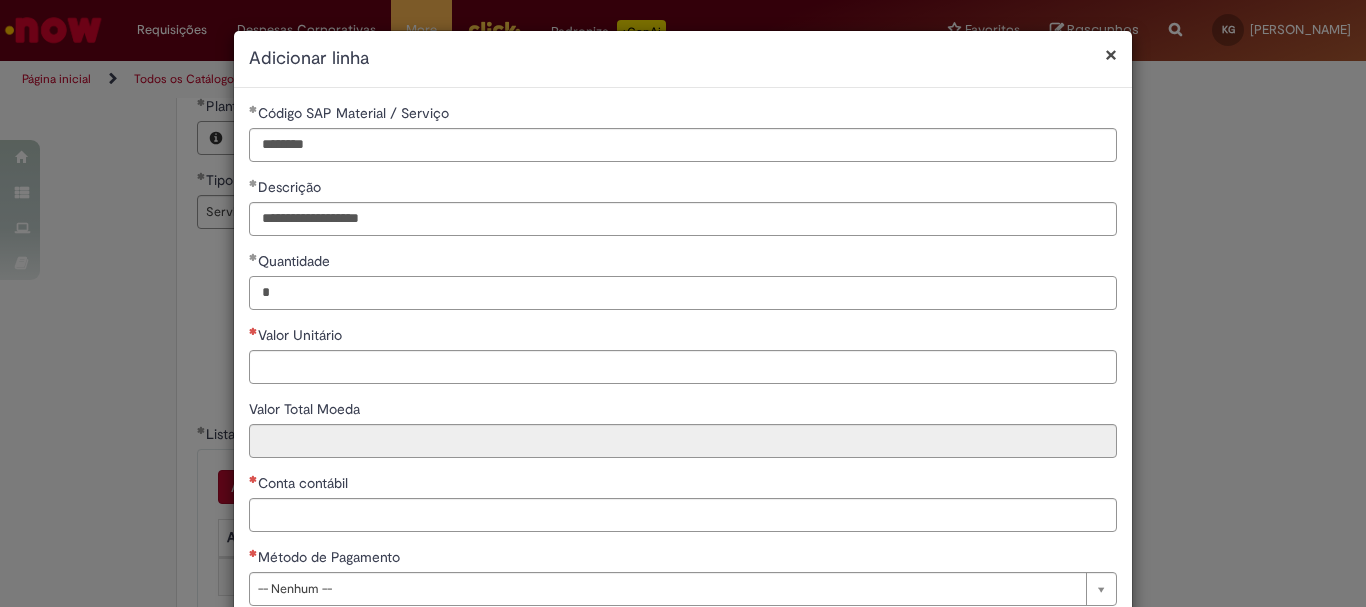type on "*" 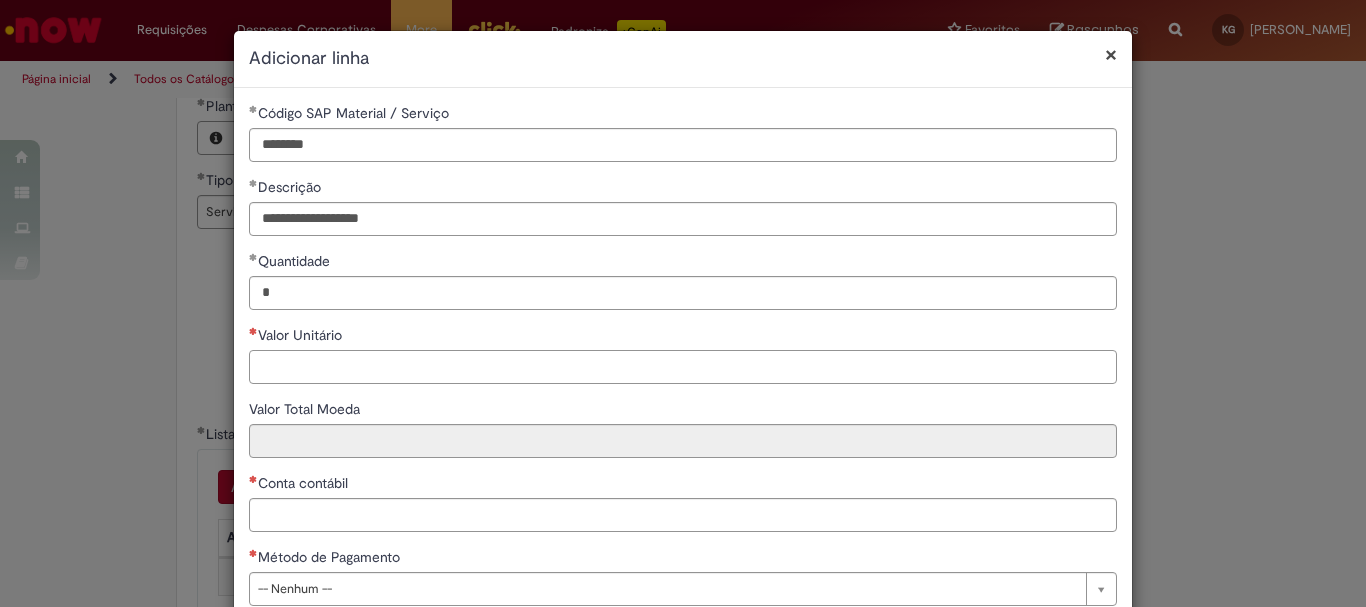 click on "Valor Unitário" at bounding box center (683, 367) 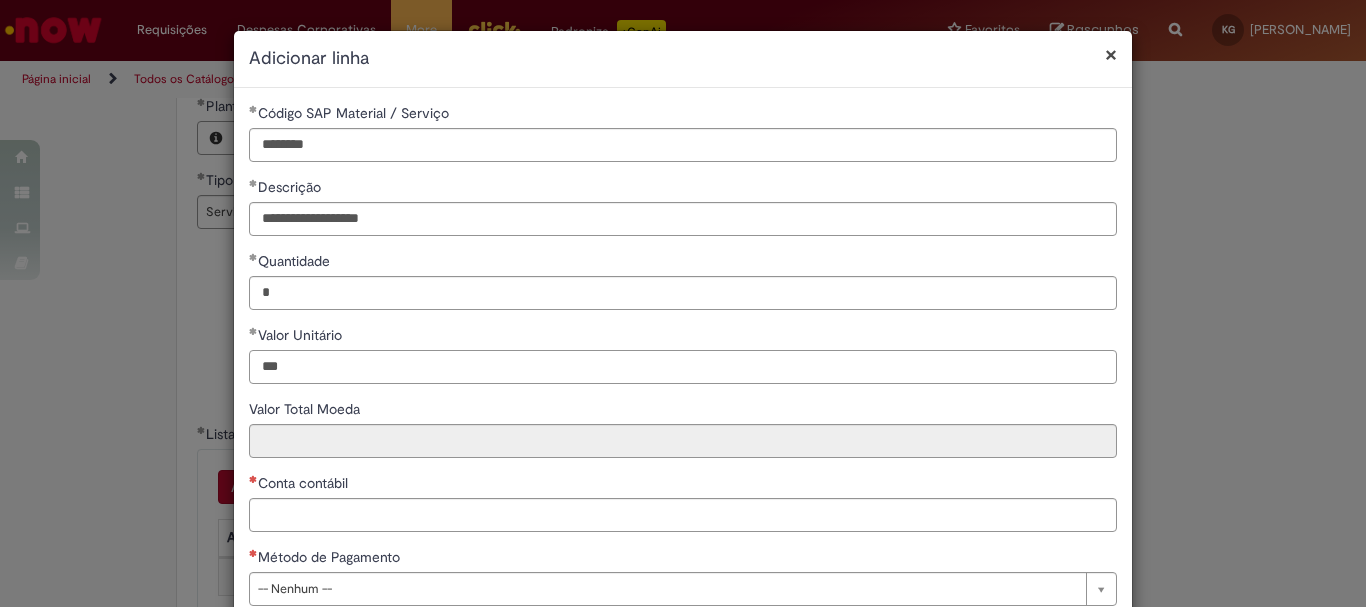 scroll, scrollTop: 125, scrollLeft: 0, axis: vertical 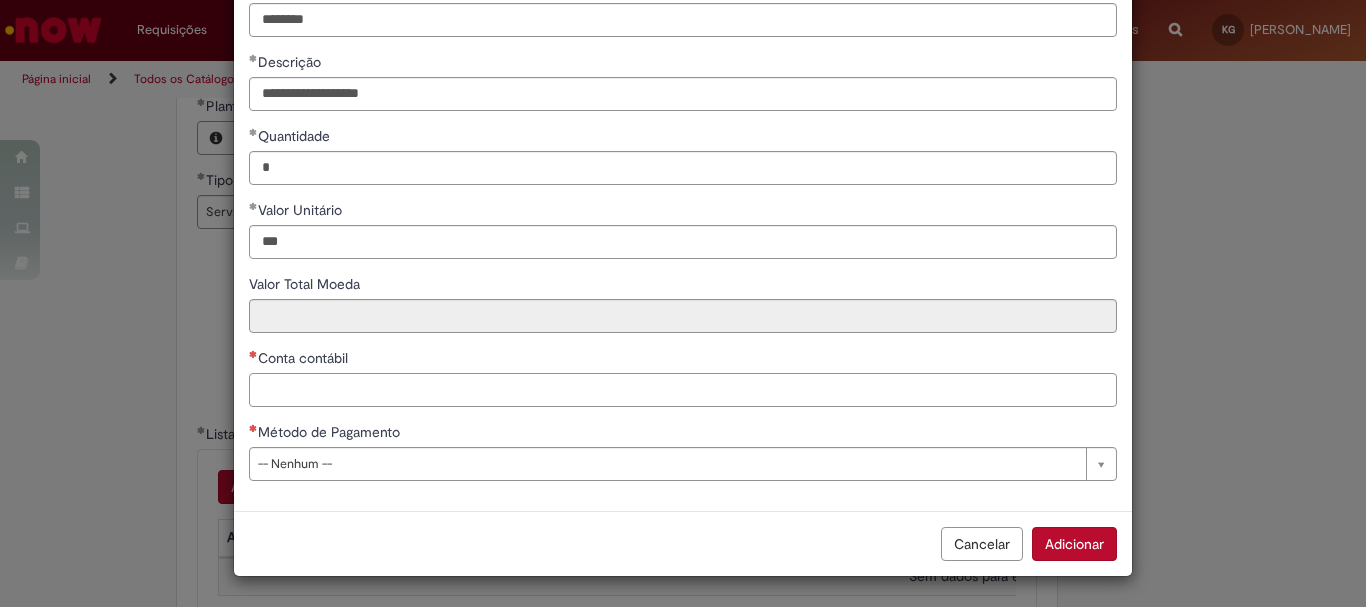 type on "******" 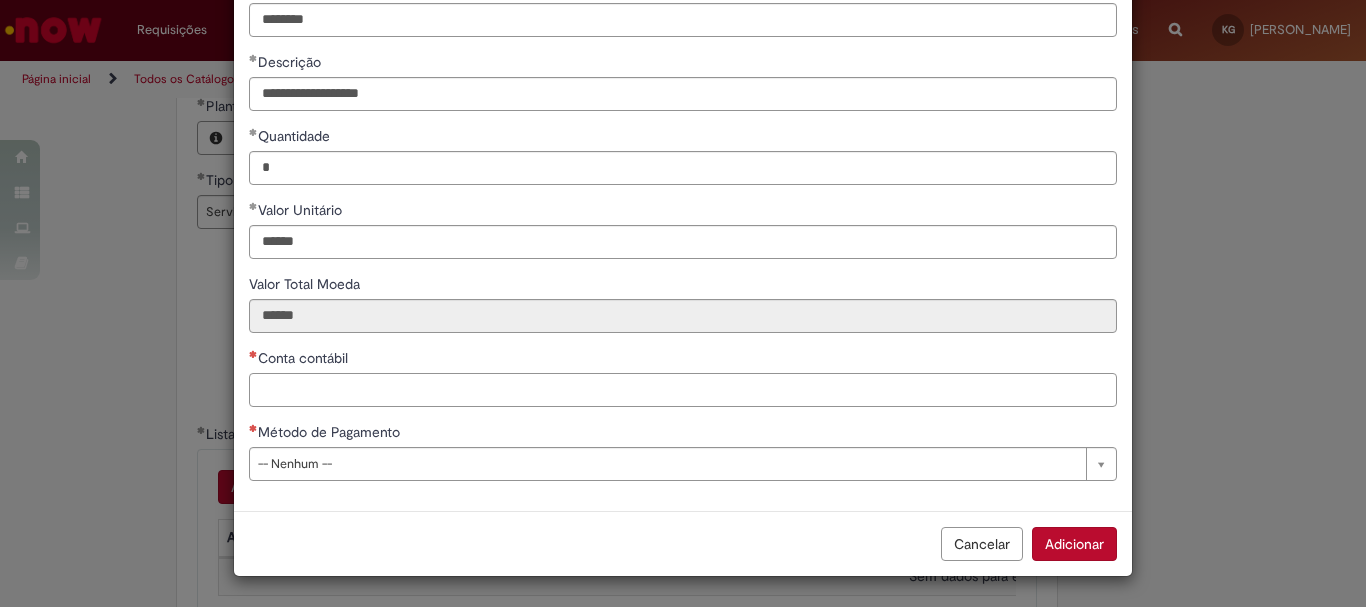 click on "Conta contábil" at bounding box center (683, 390) 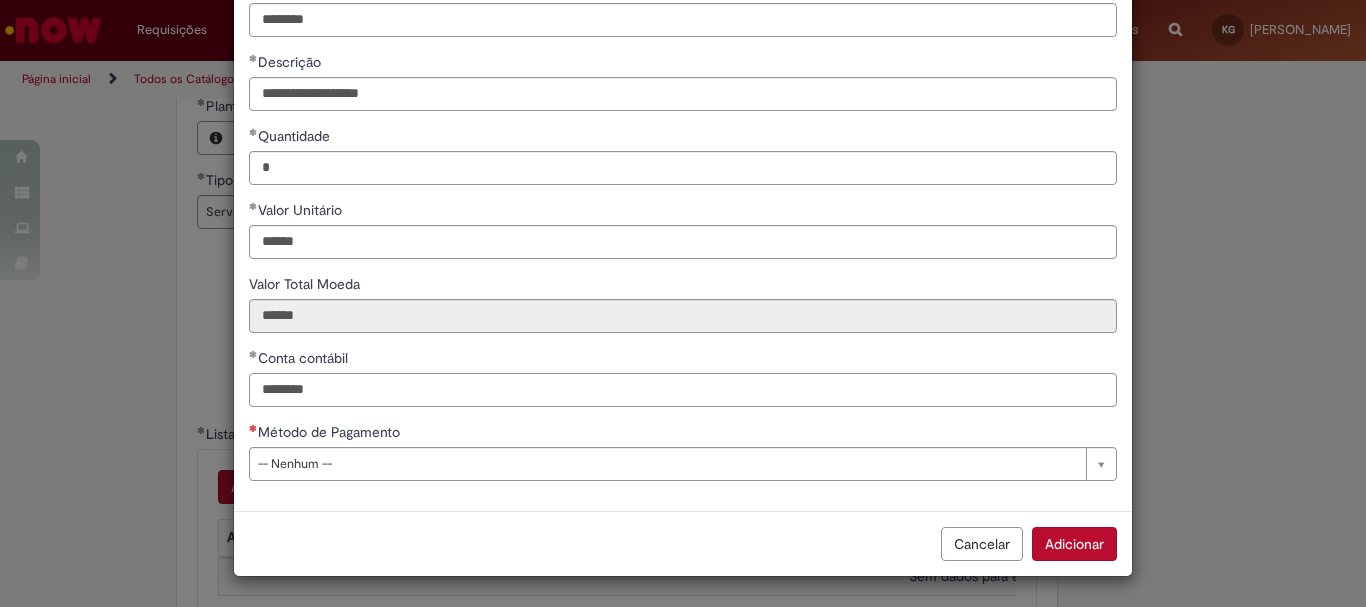 type on "********" 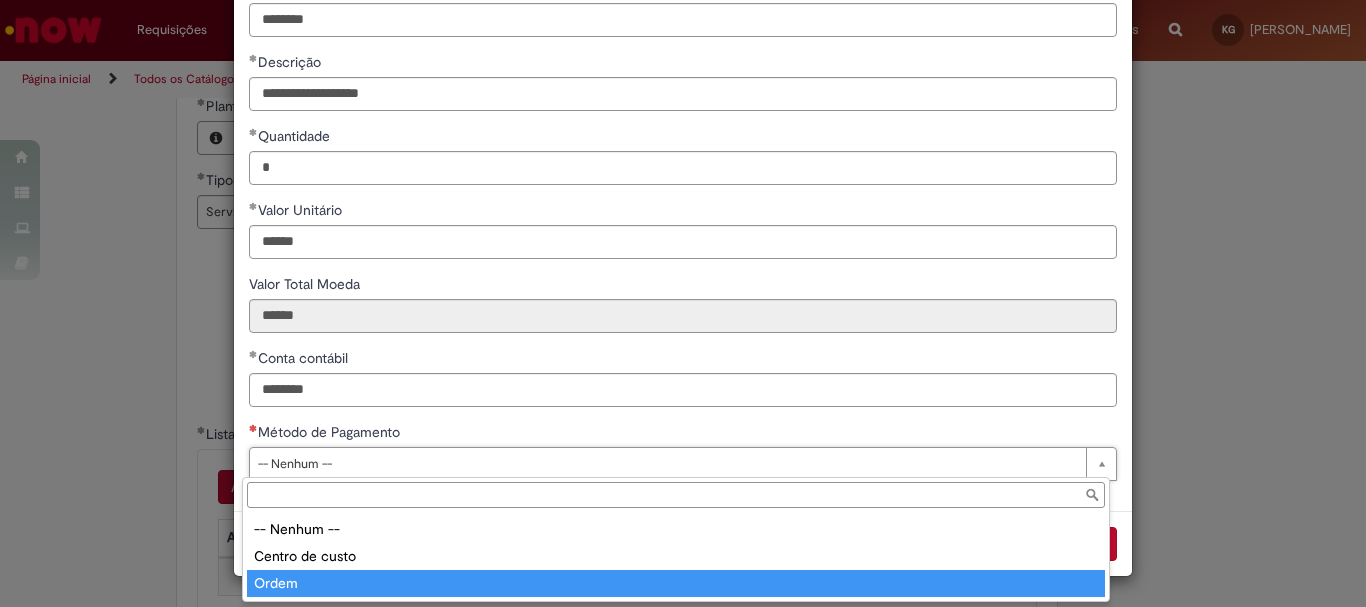 type on "*****" 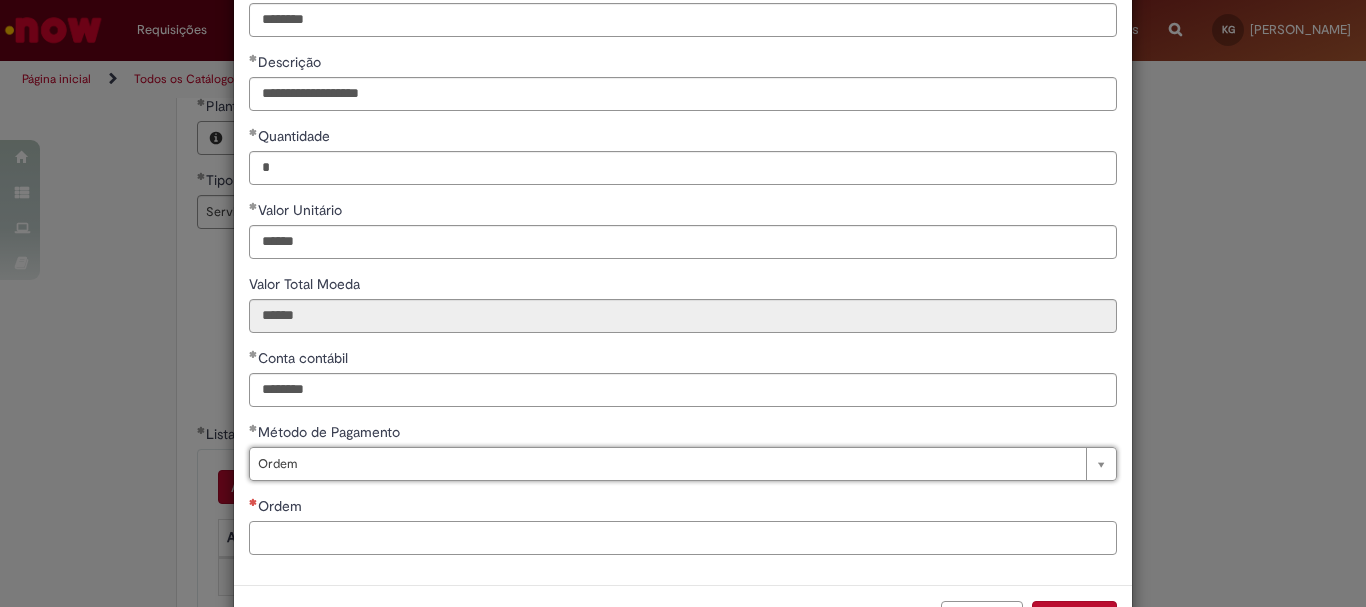 click on "Ordem" at bounding box center [683, 538] 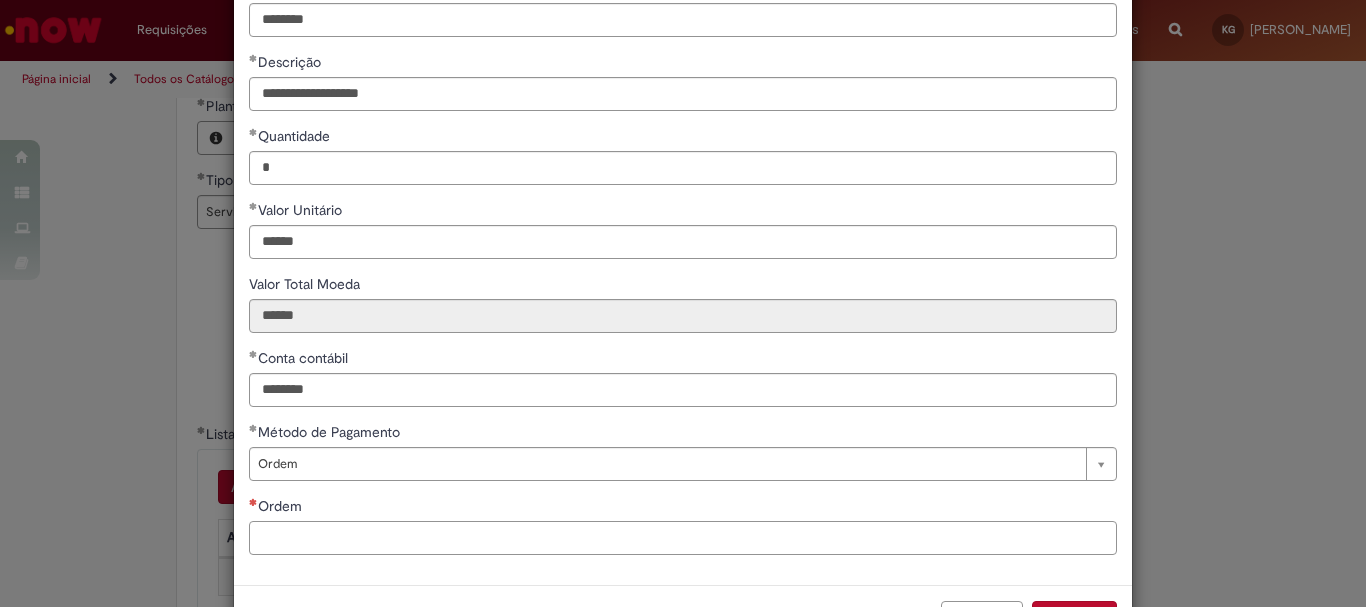 paste on "**********" 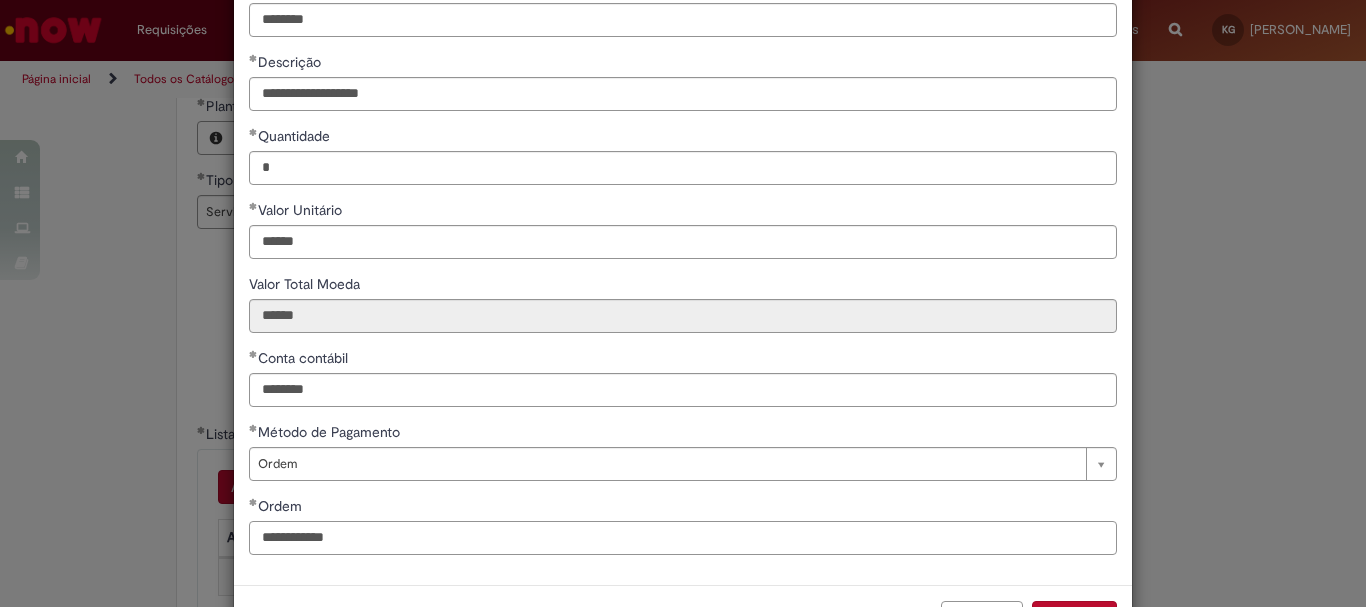 scroll, scrollTop: 199, scrollLeft: 0, axis: vertical 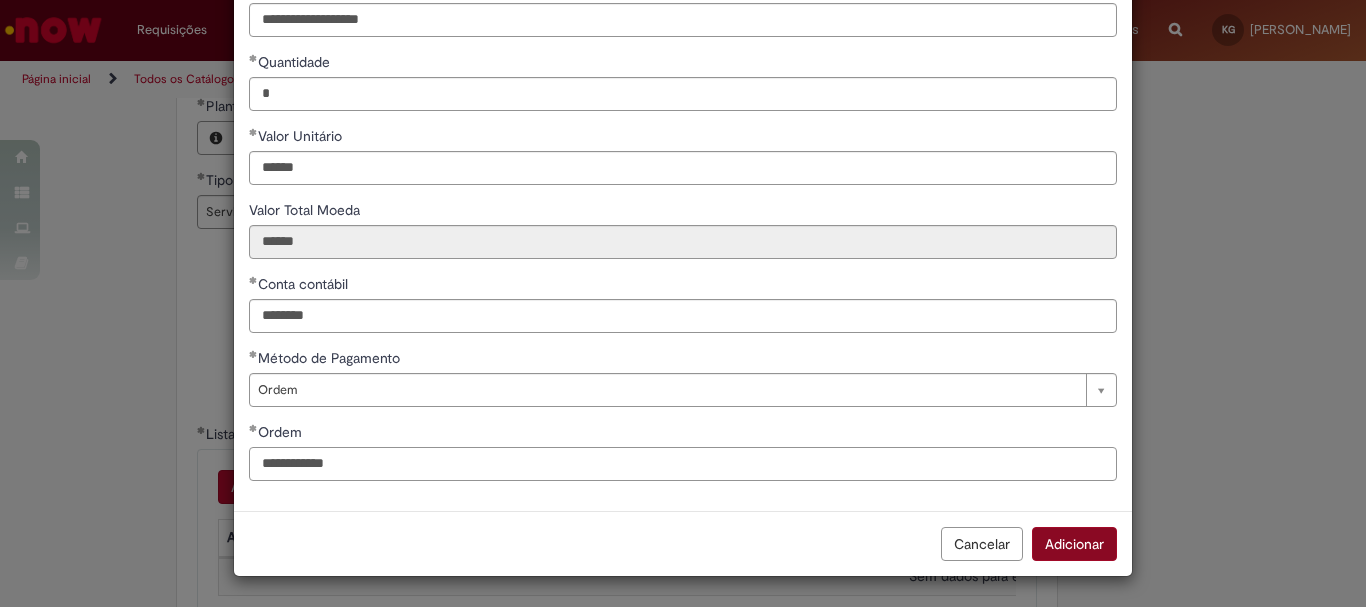 type on "**********" 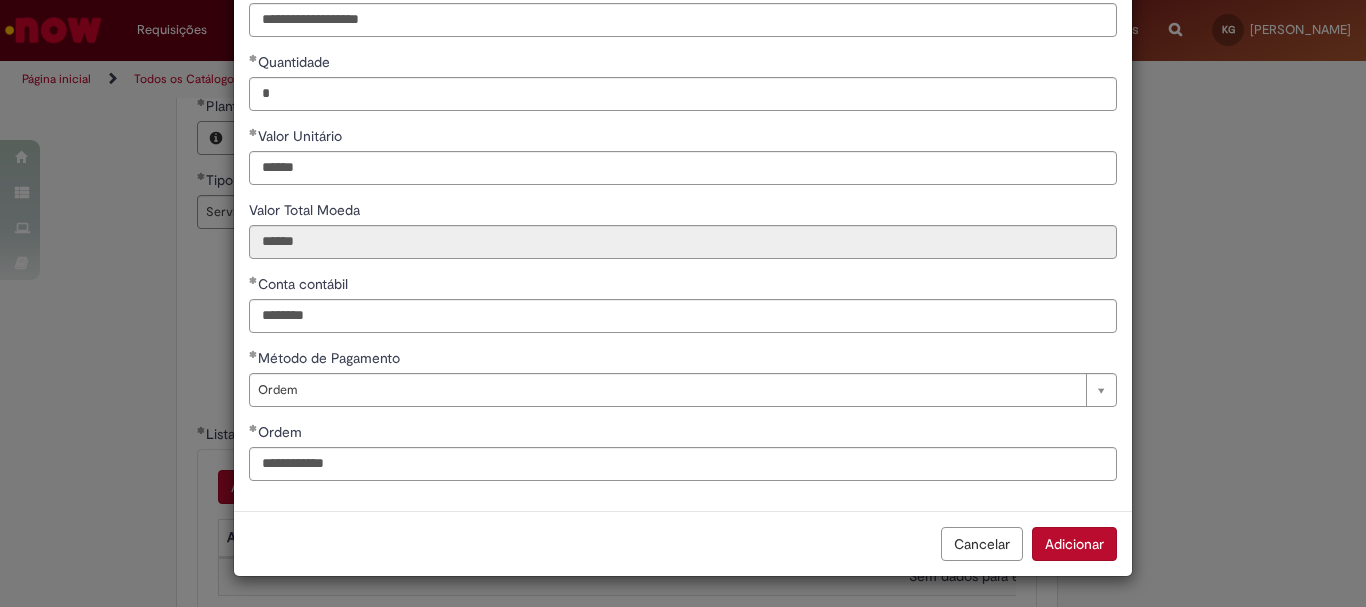 click on "Adicionar" at bounding box center (1074, 544) 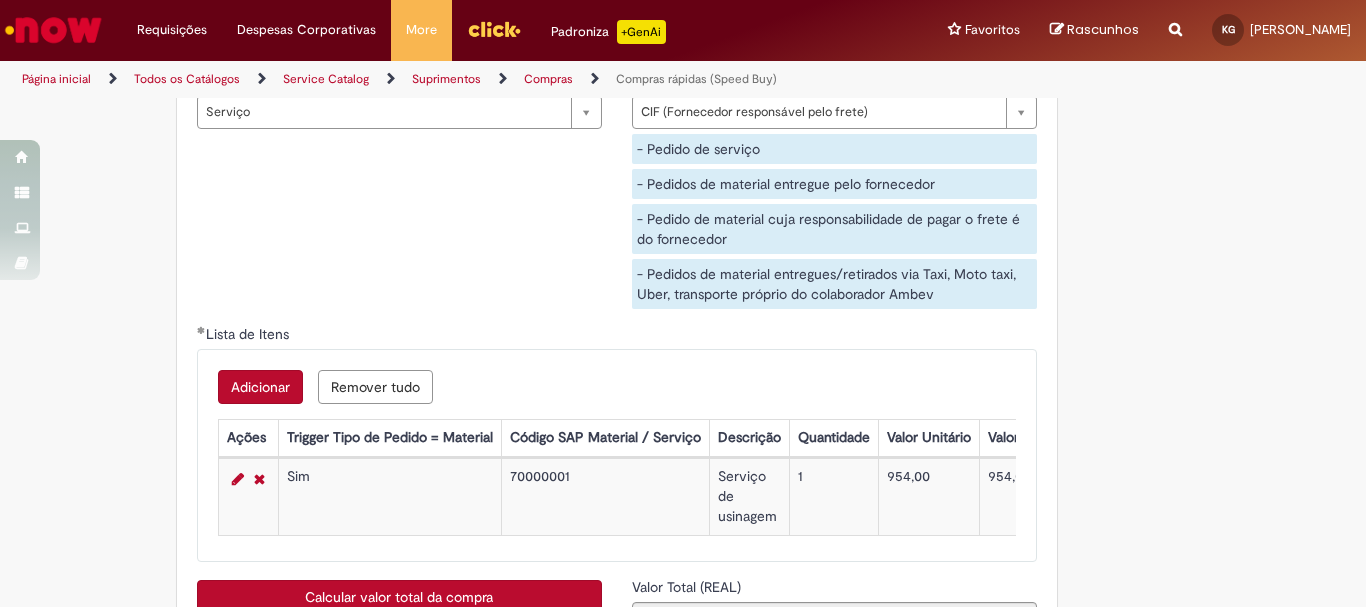 scroll, scrollTop: 3221, scrollLeft: 0, axis: vertical 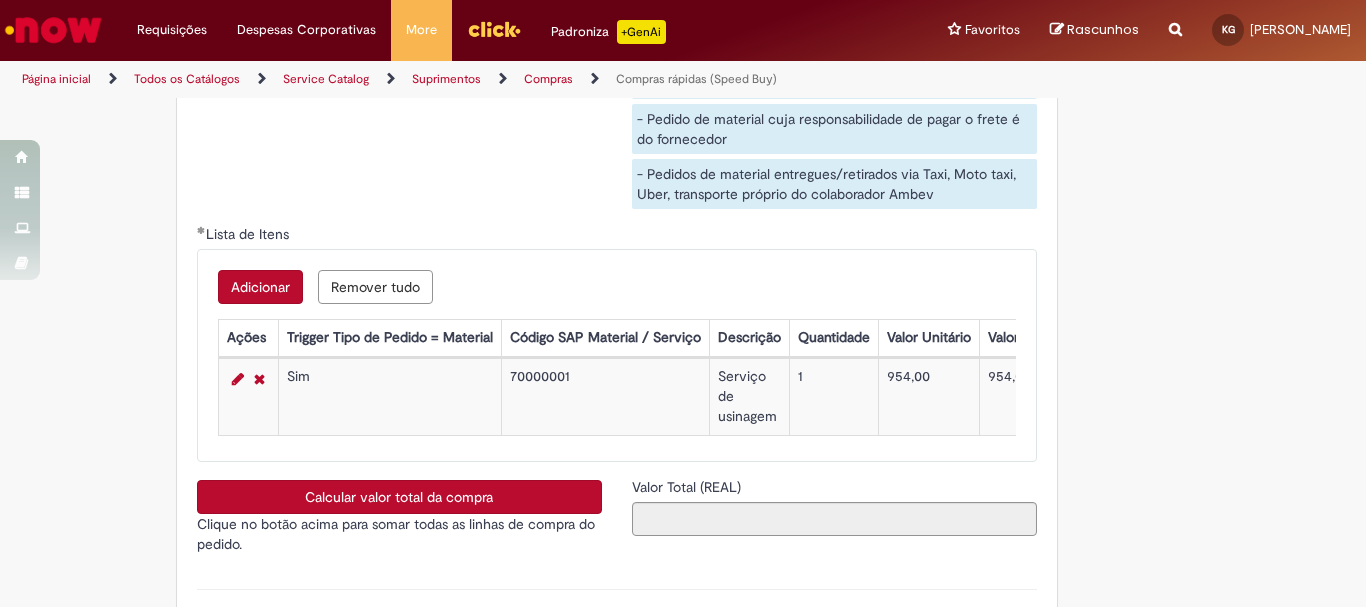 click on "Calcular valor total da compra" at bounding box center [399, 497] 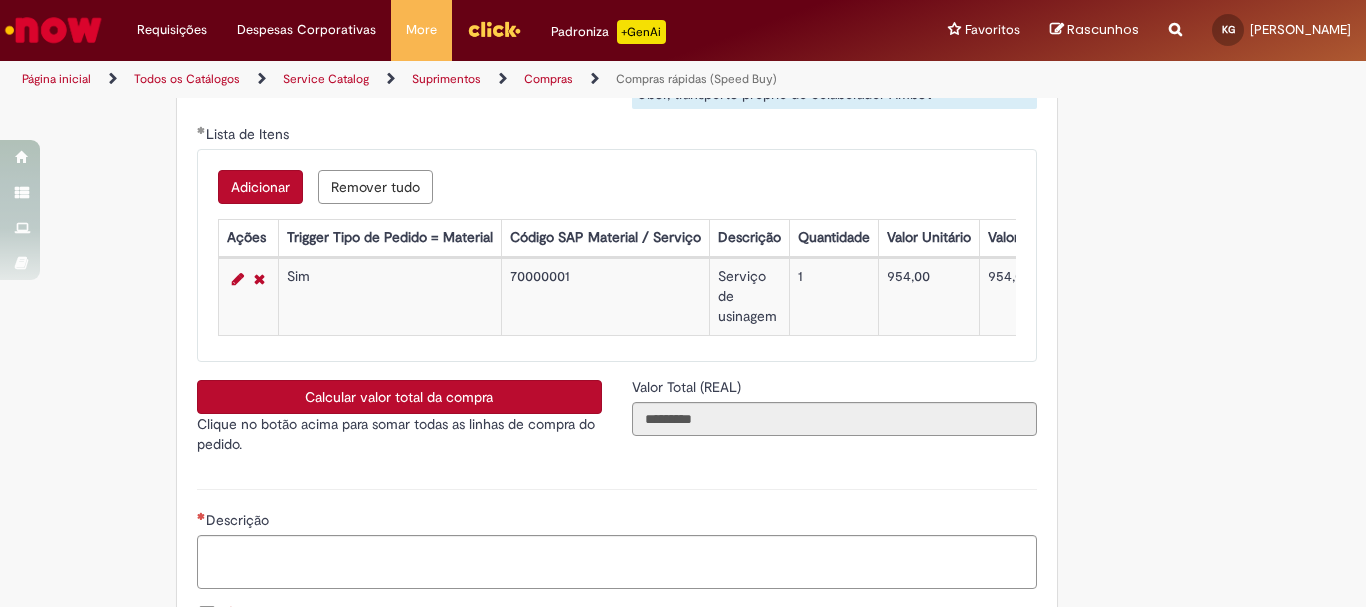 scroll, scrollTop: 3421, scrollLeft: 0, axis: vertical 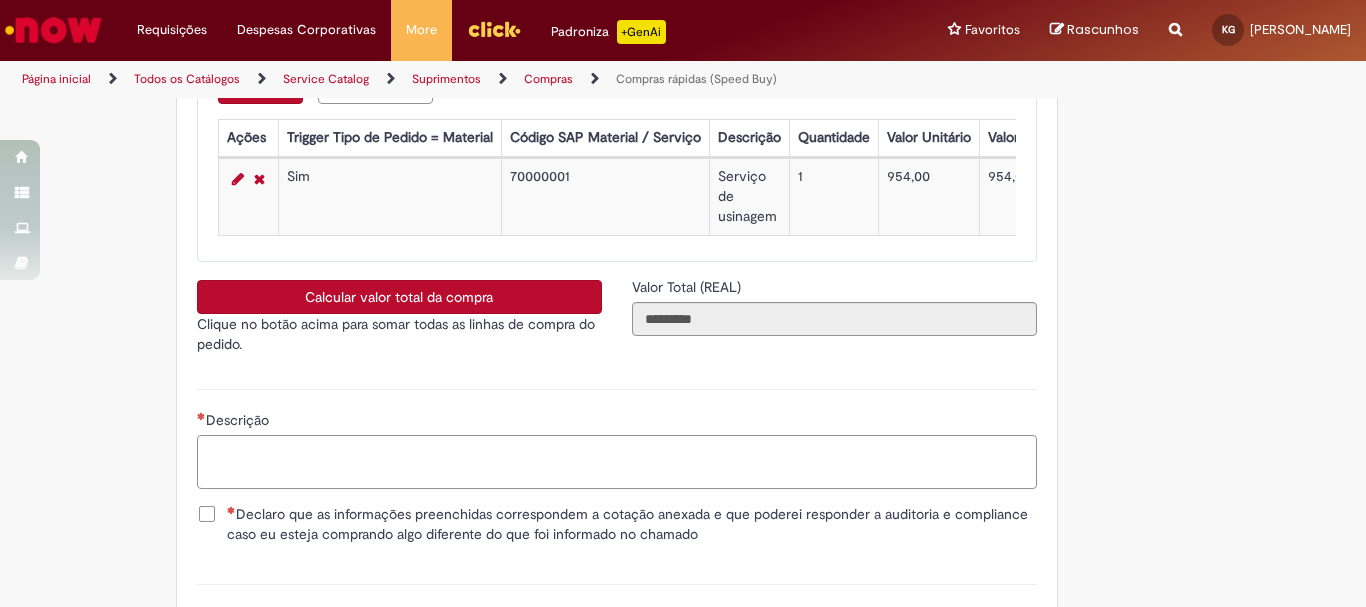 click on "Descrição" at bounding box center (617, 462) 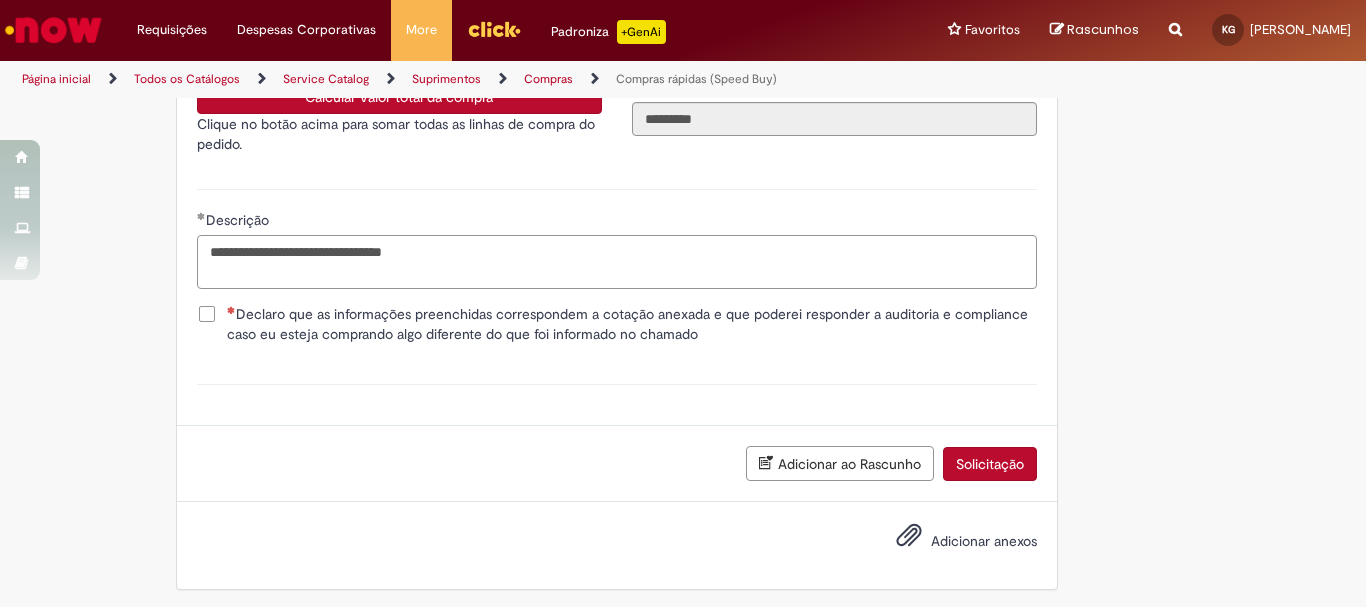 scroll, scrollTop: 3641, scrollLeft: 0, axis: vertical 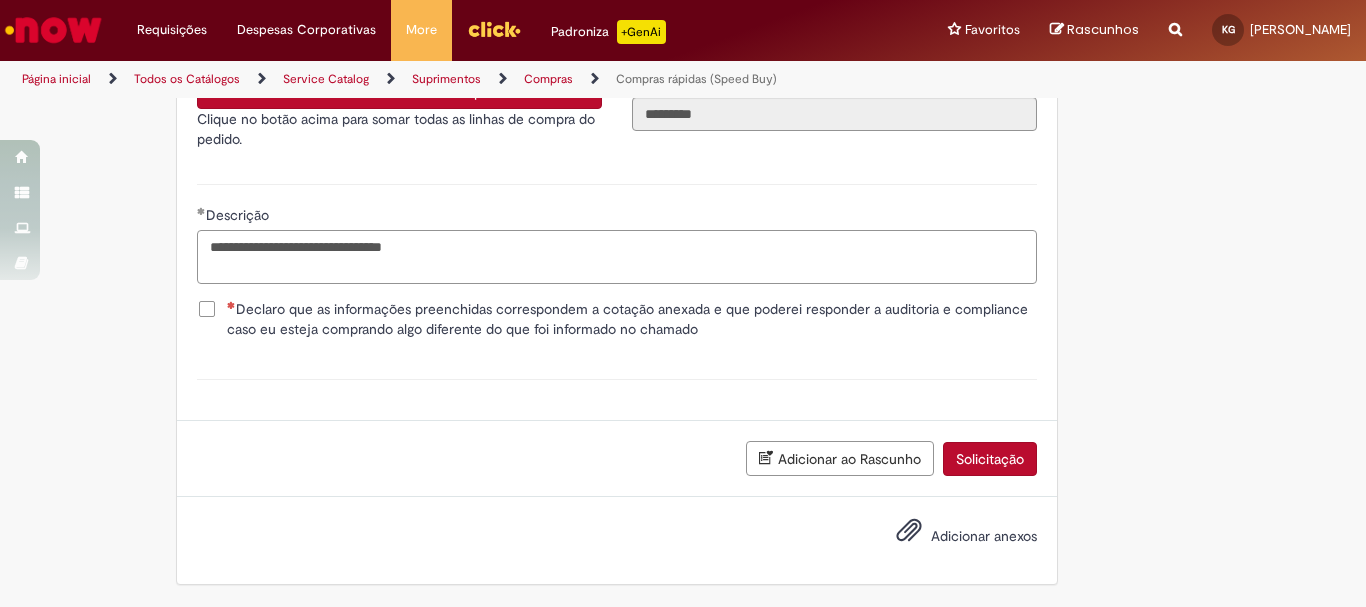 type on "**********" 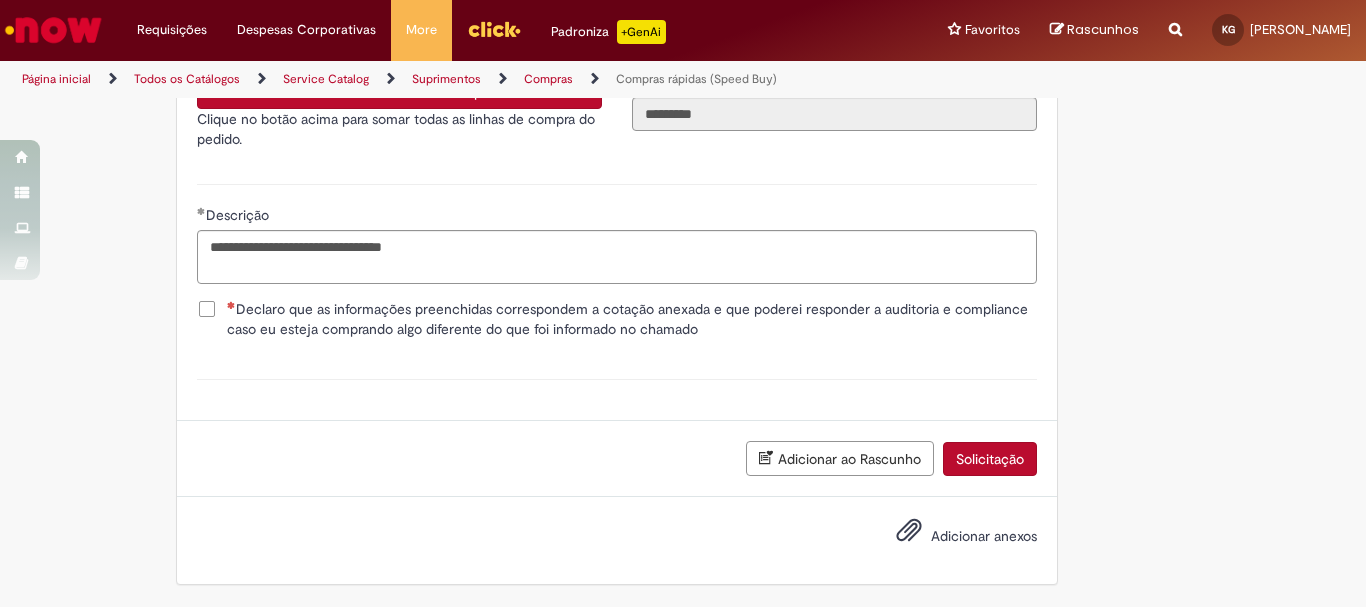 click on "Declaro que as informações preenchidas correspondem a cotação anexada e que poderei responder a auditoria e compliance caso eu esteja comprando algo diferente do que foi informado no chamado" at bounding box center (632, 319) 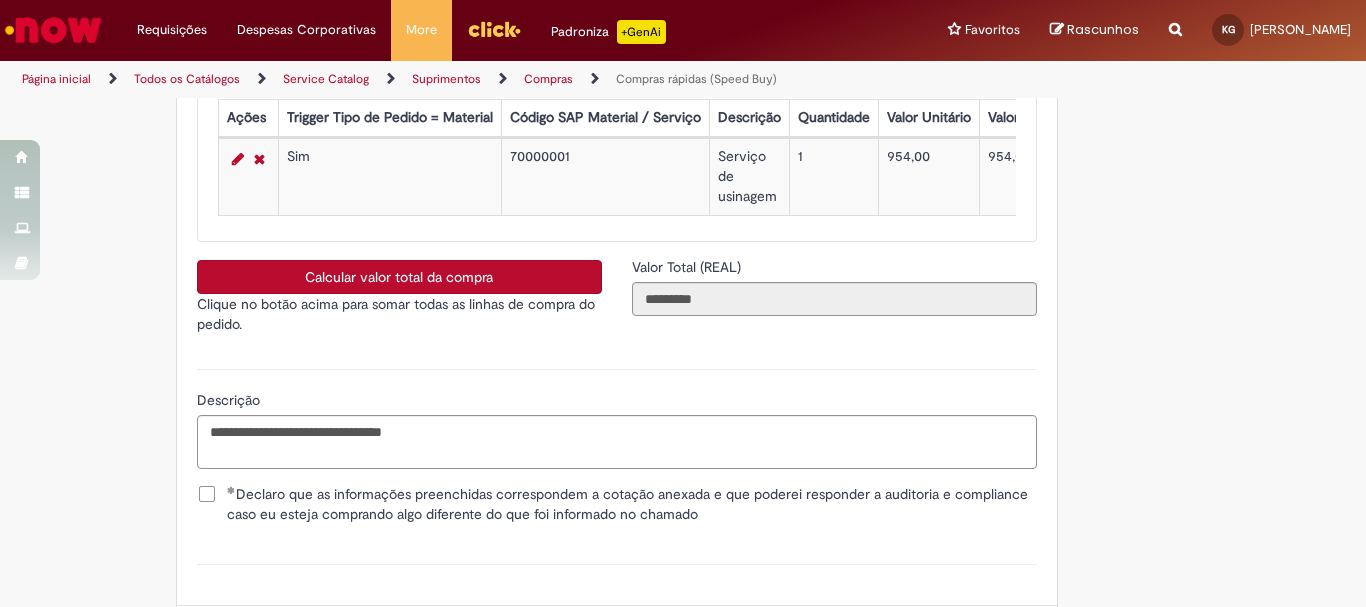 scroll, scrollTop: 3641, scrollLeft: 0, axis: vertical 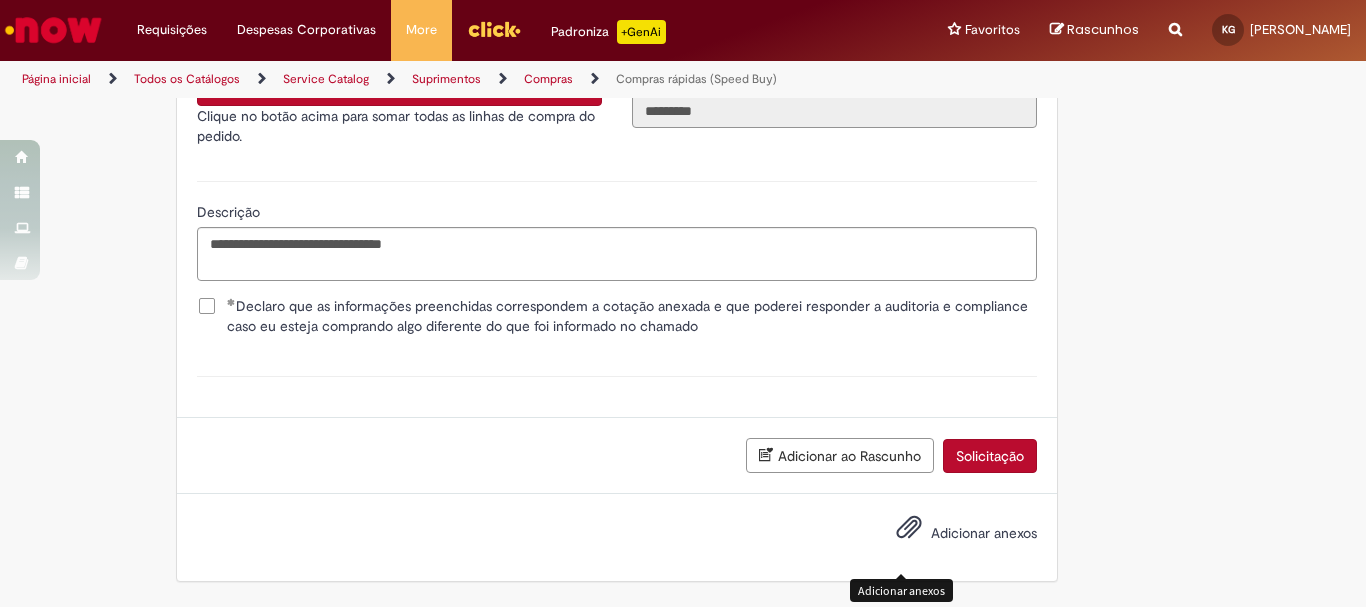 click at bounding box center (909, 528) 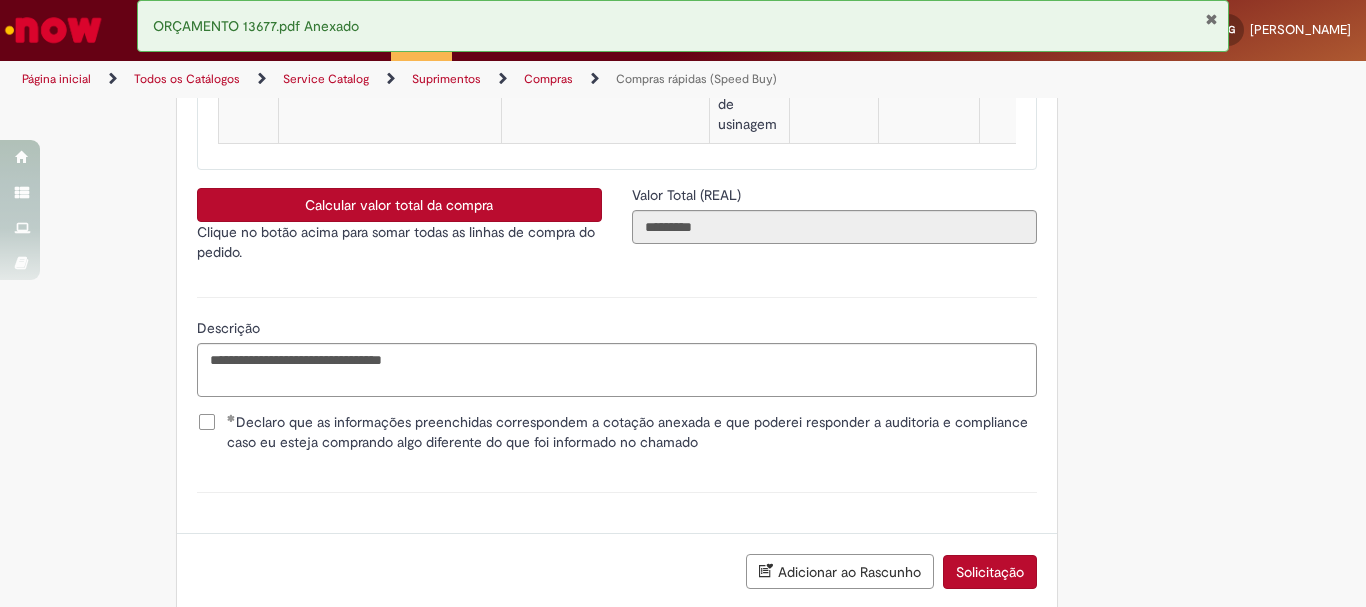 scroll, scrollTop: 3713, scrollLeft: 0, axis: vertical 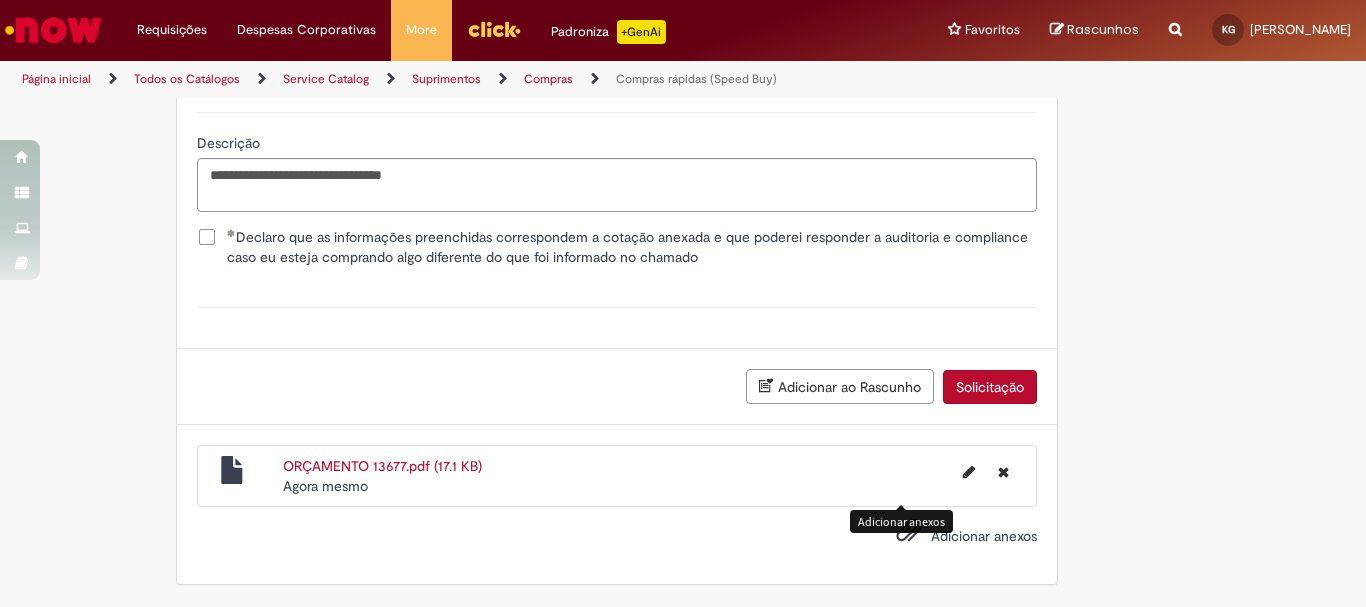 click on "Solicitação" at bounding box center (990, 387) 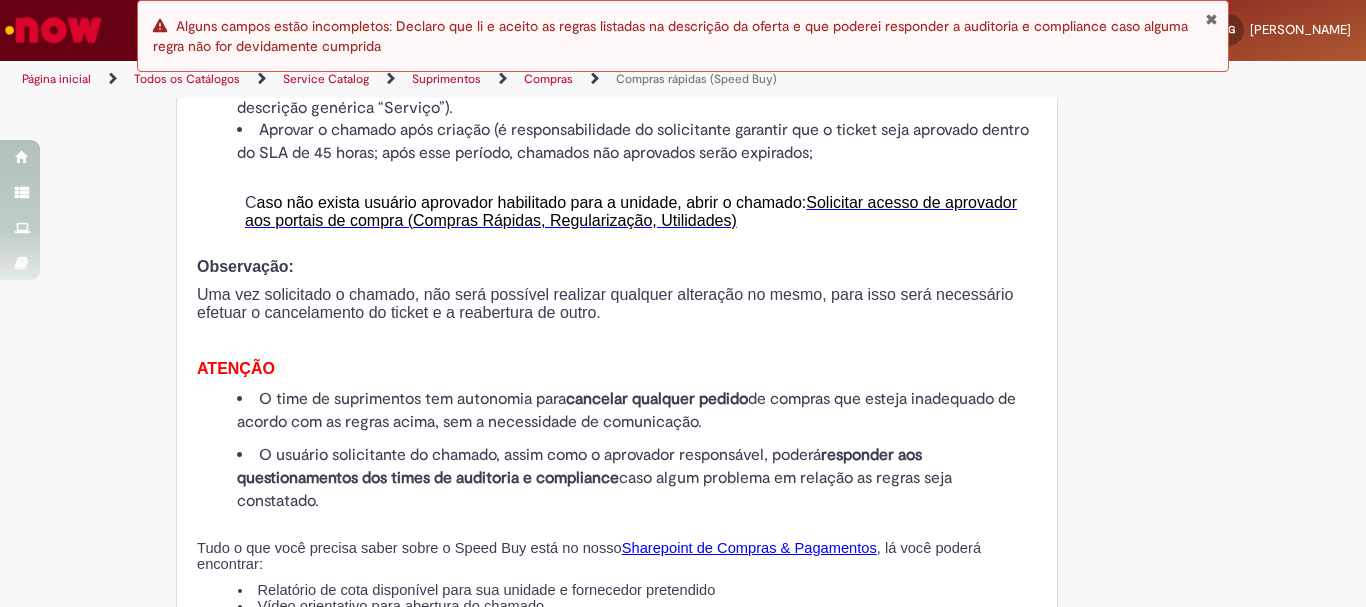 scroll, scrollTop: 2213, scrollLeft: 0, axis: vertical 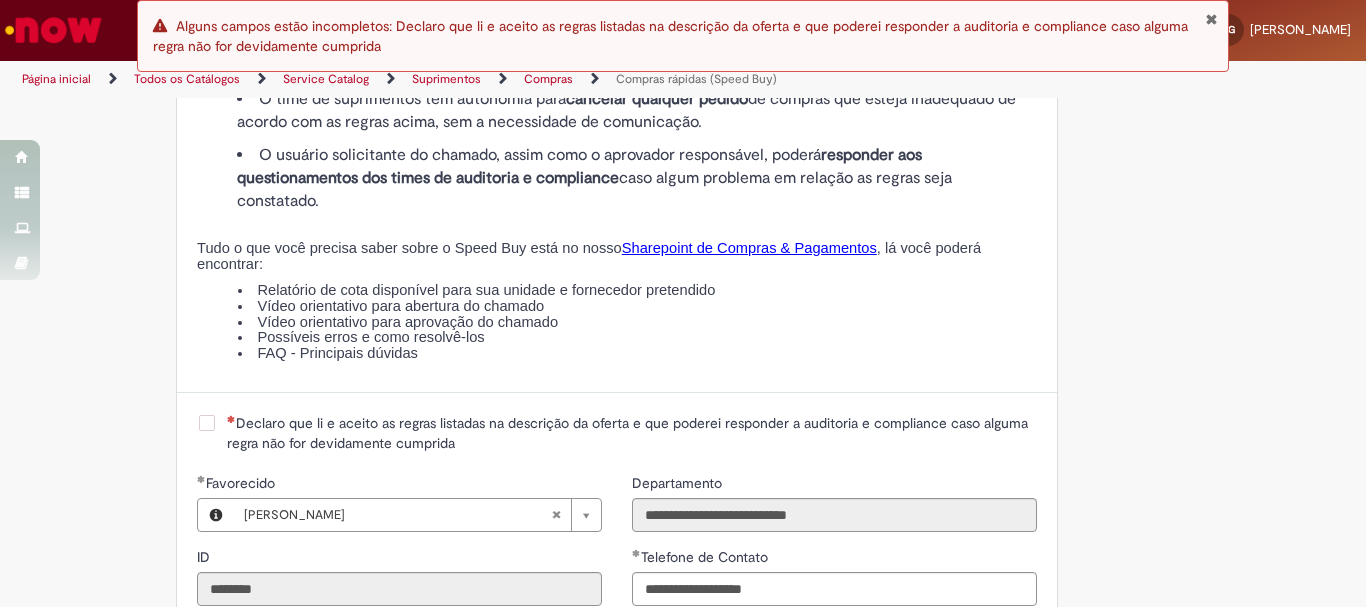 click on "Declaro que li e aceito as regras listadas na descrição da oferta e que poderei responder a auditoria e compliance caso alguma regra não for devidamente cumprida" at bounding box center (632, 433) 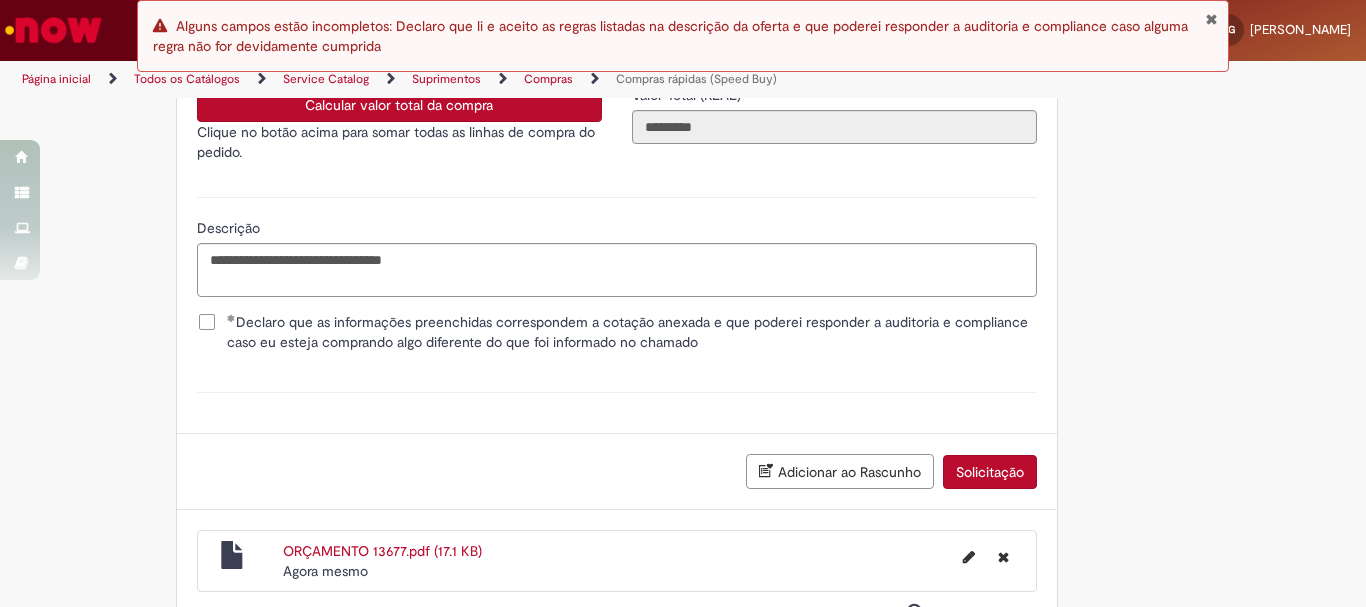 scroll, scrollTop: 3713, scrollLeft: 0, axis: vertical 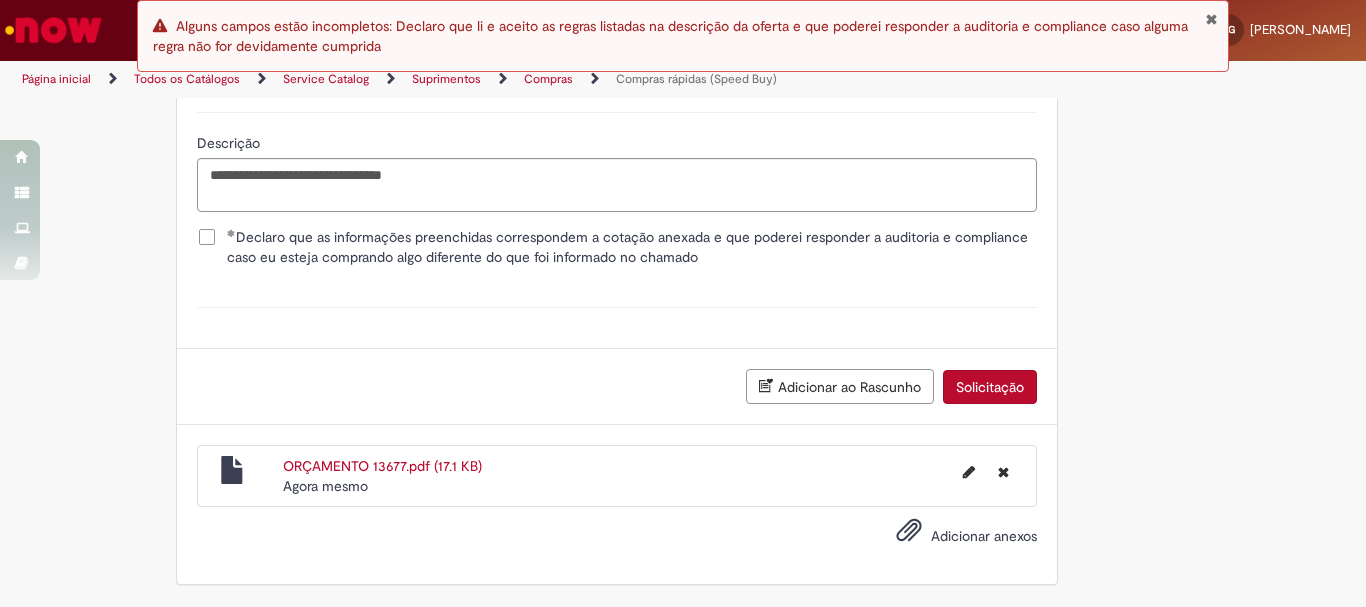 click on "Solicitação" at bounding box center (990, 387) 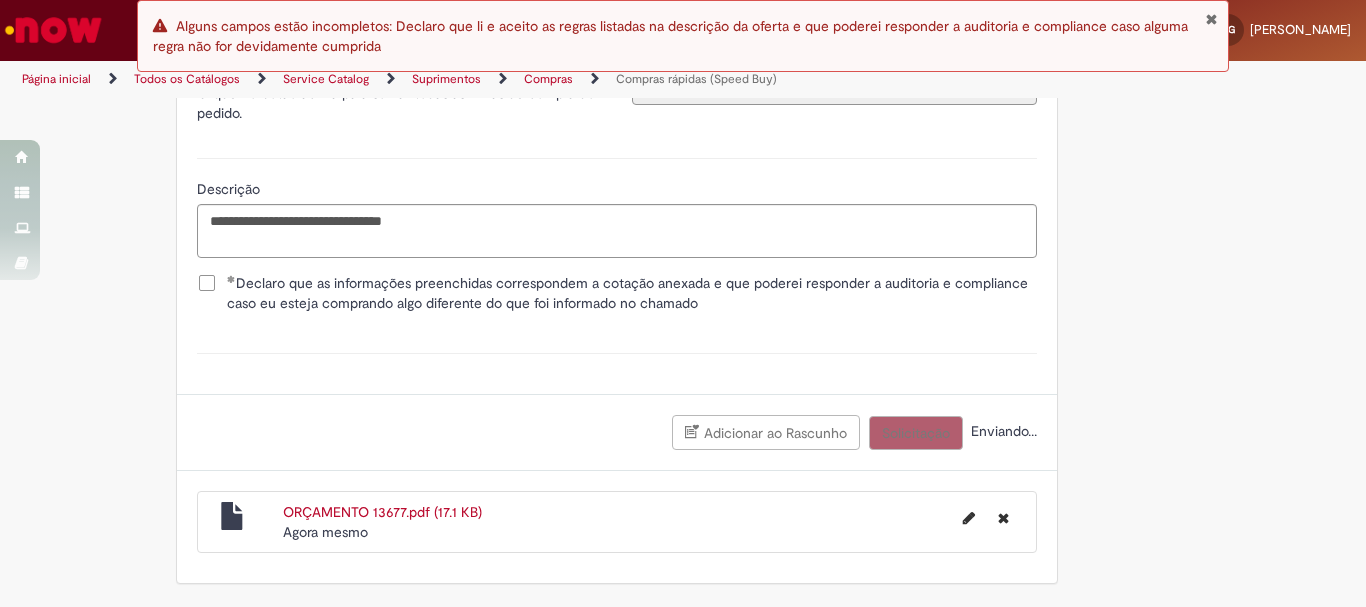 scroll, scrollTop: 3667, scrollLeft: 0, axis: vertical 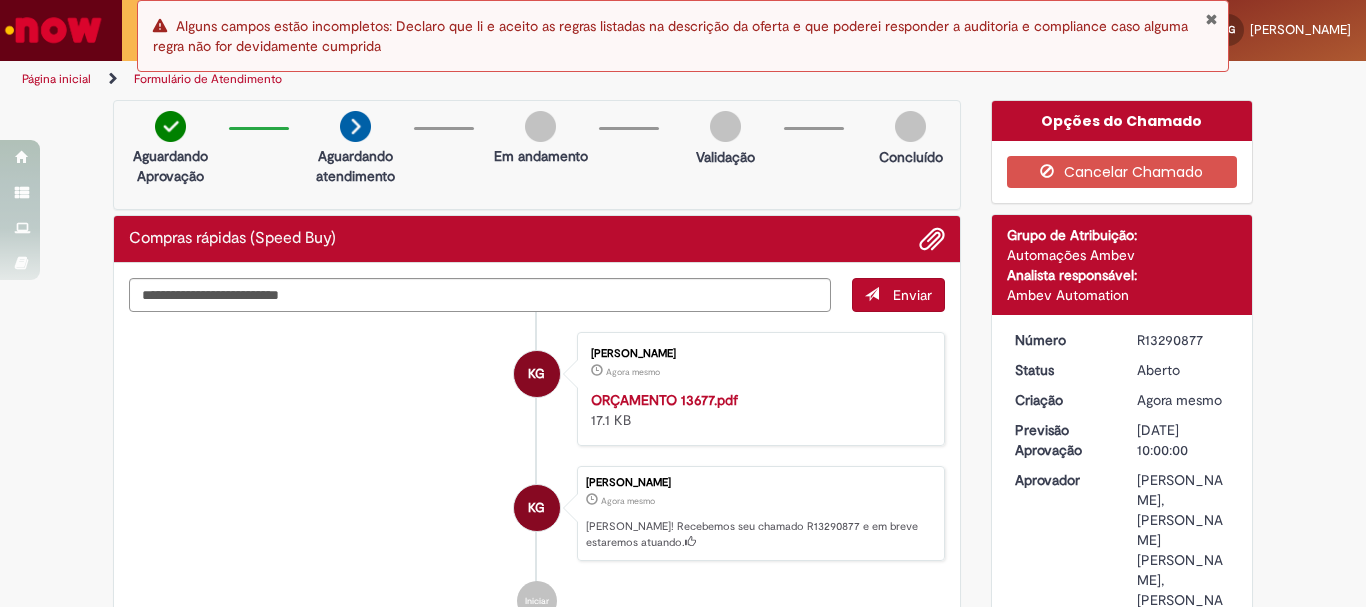 drag, startPoint x: 1127, startPoint y: 339, endPoint x: 1149, endPoint y: 339, distance: 22 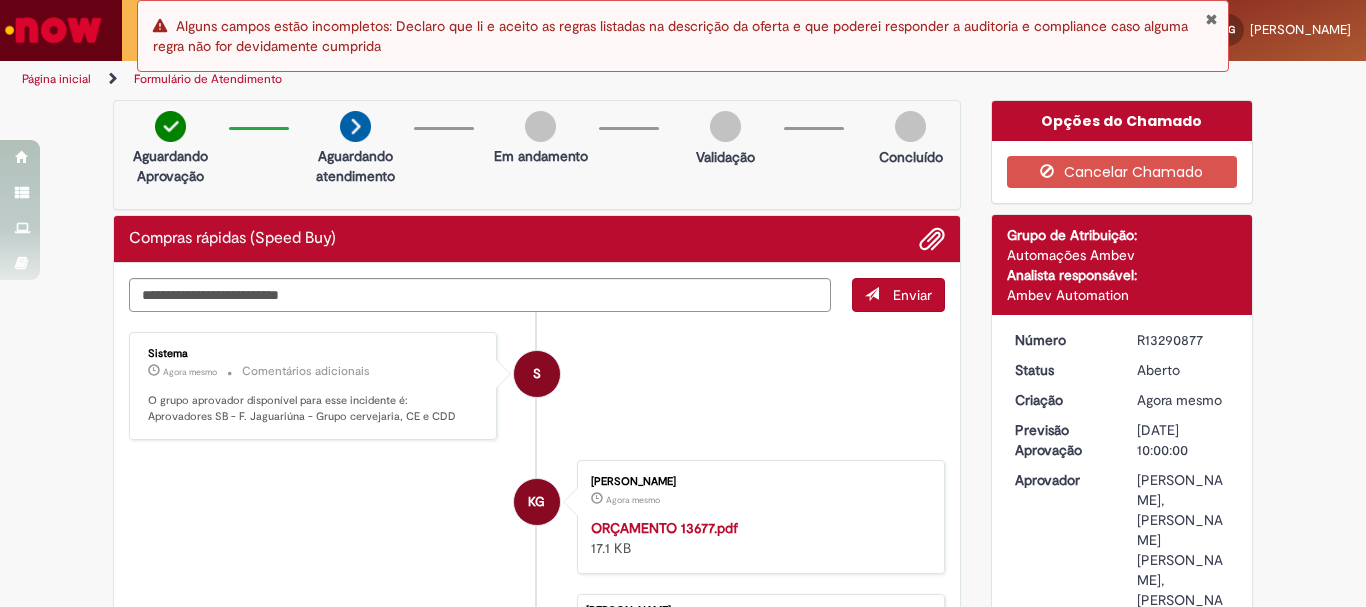 click on "R13290877" at bounding box center [1183, 340] 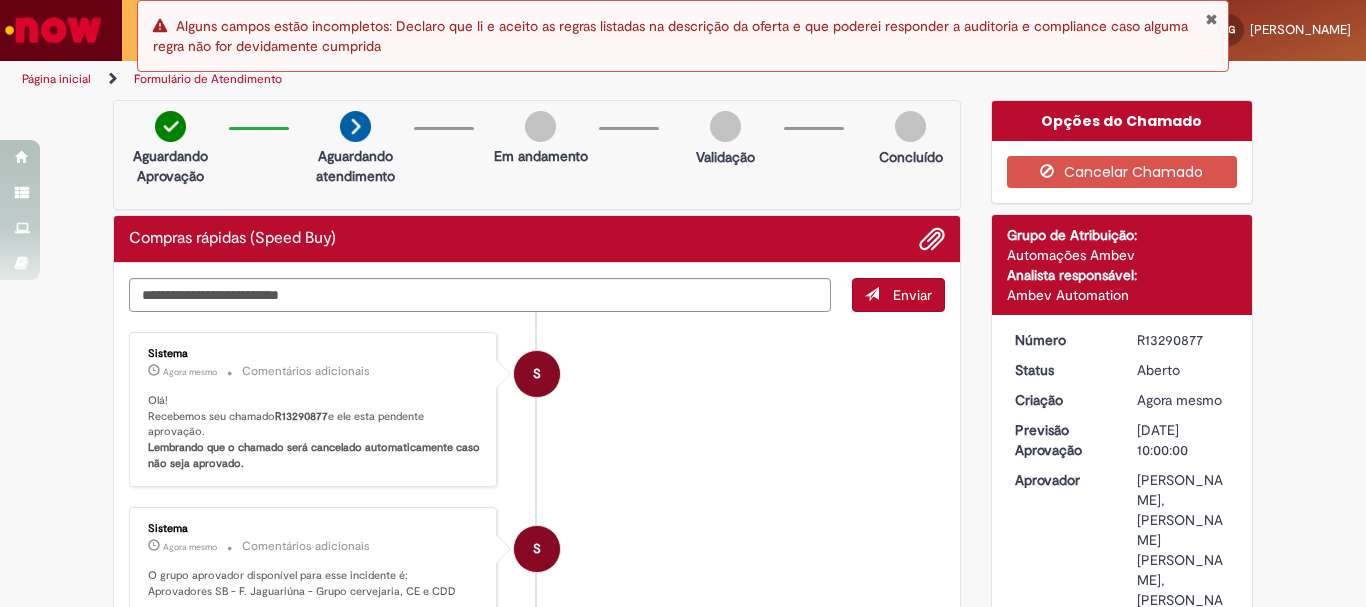 drag, startPoint x: 1131, startPoint y: 343, endPoint x: 1195, endPoint y: 343, distance: 64 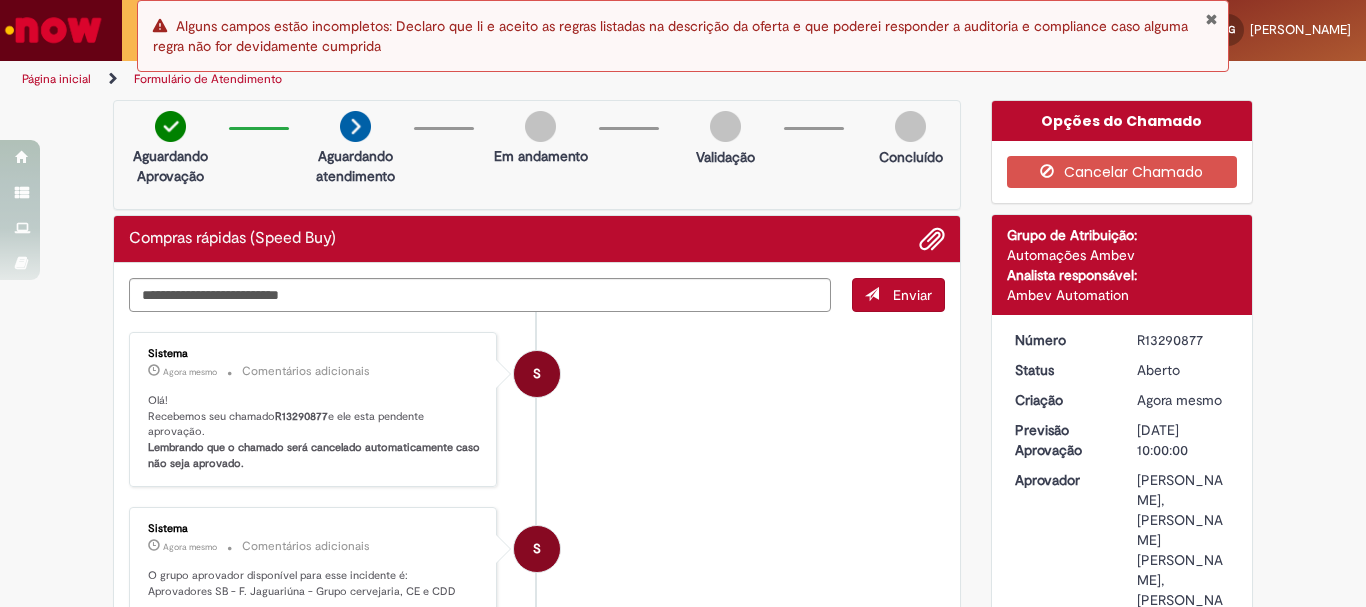 copy on "R13290877" 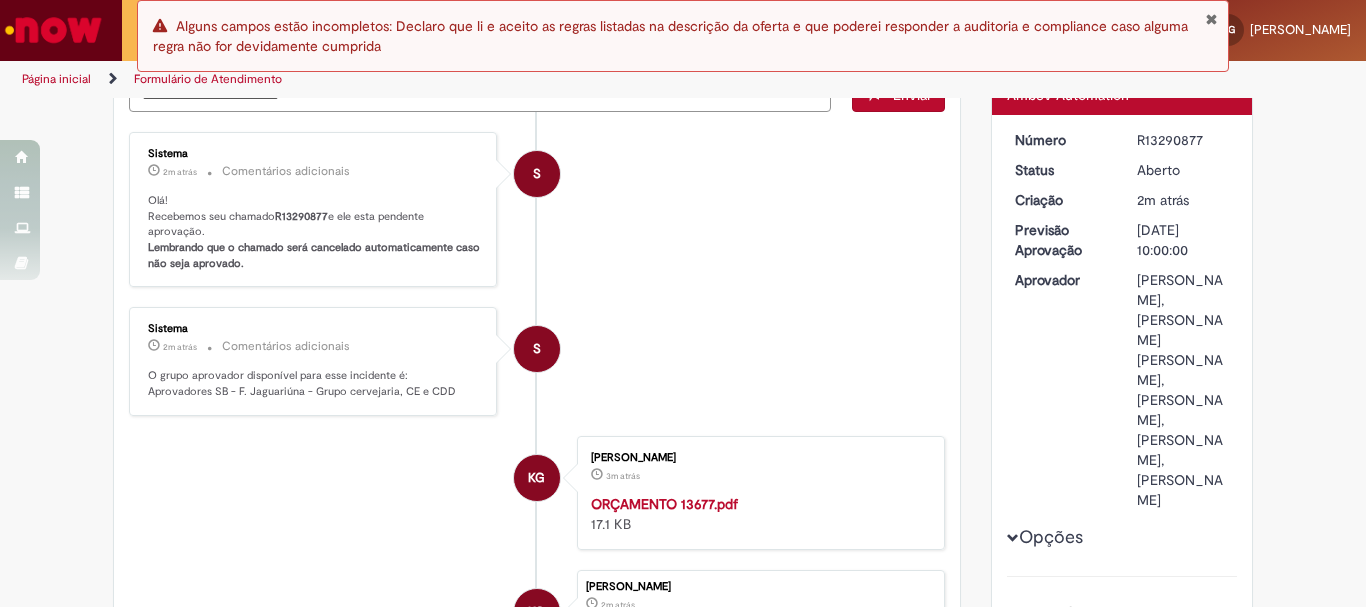 click on "Opções" at bounding box center [0, 0] 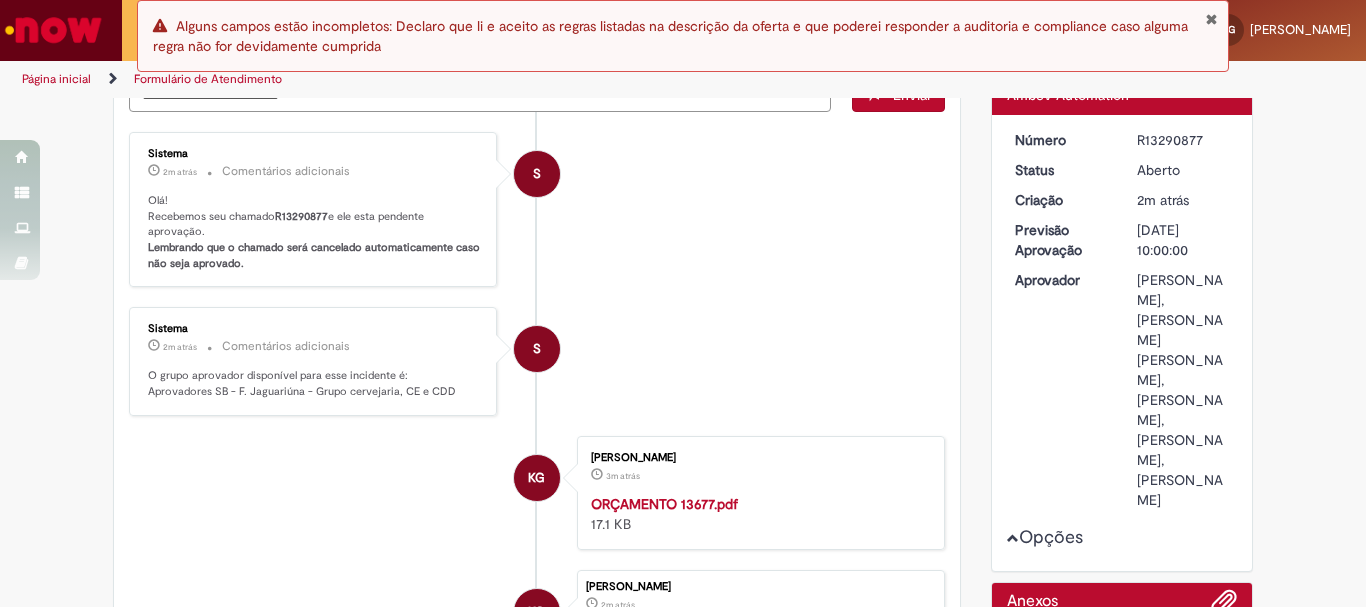 click on "Opções" at bounding box center (0, 0) 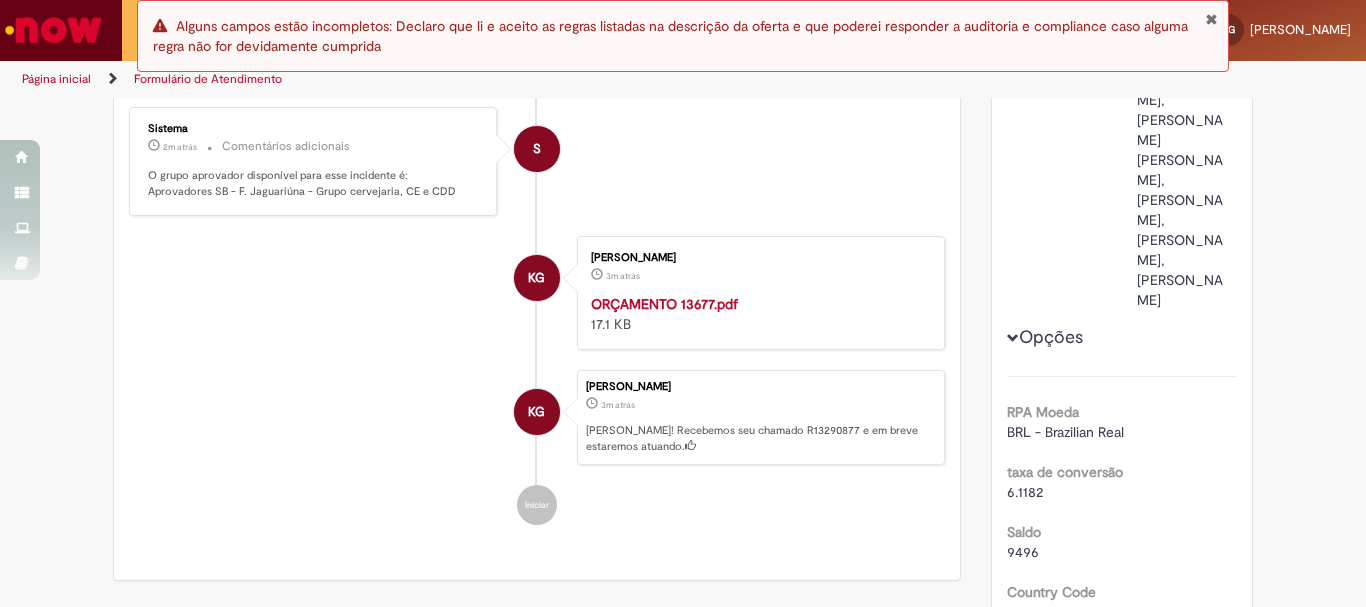 scroll, scrollTop: 500, scrollLeft: 0, axis: vertical 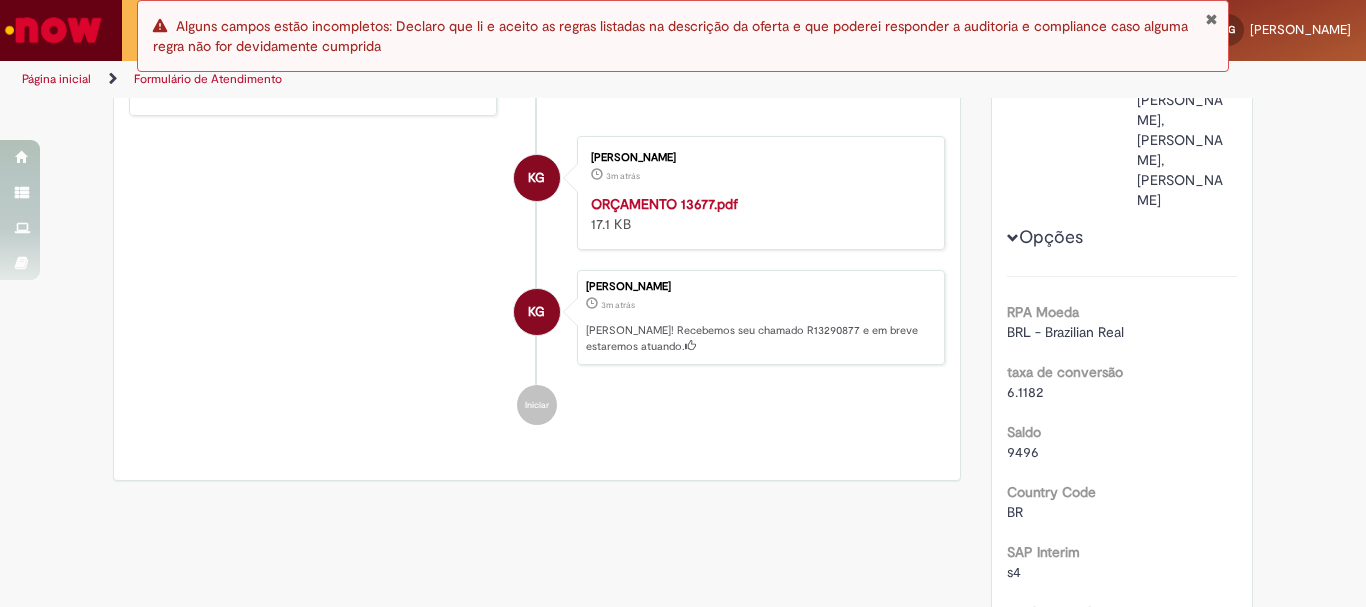 click at bounding box center (1211, 19) 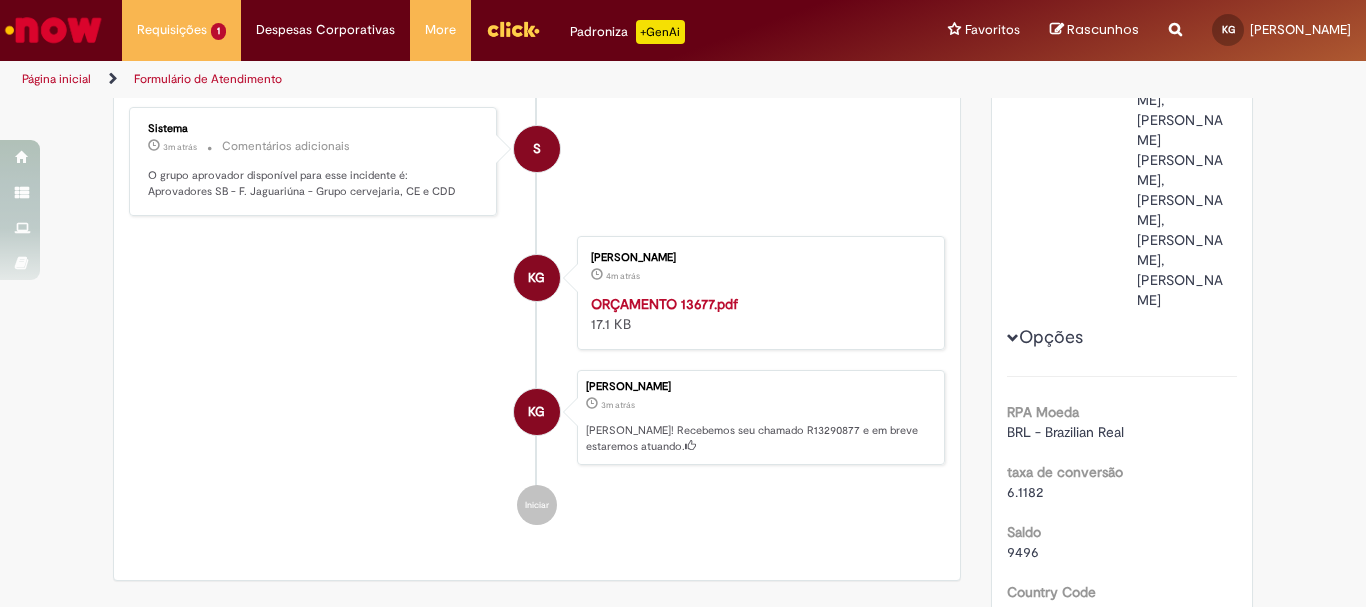 scroll, scrollTop: 200, scrollLeft: 0, axis: vertical 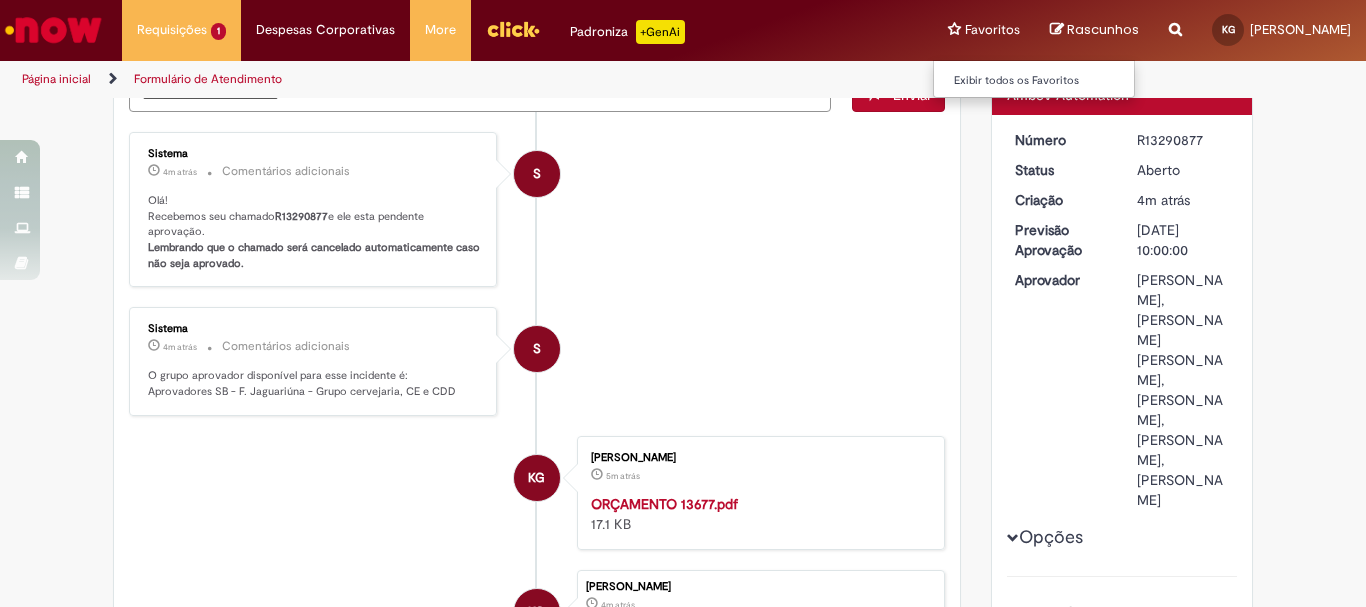 copy on "R13290877" 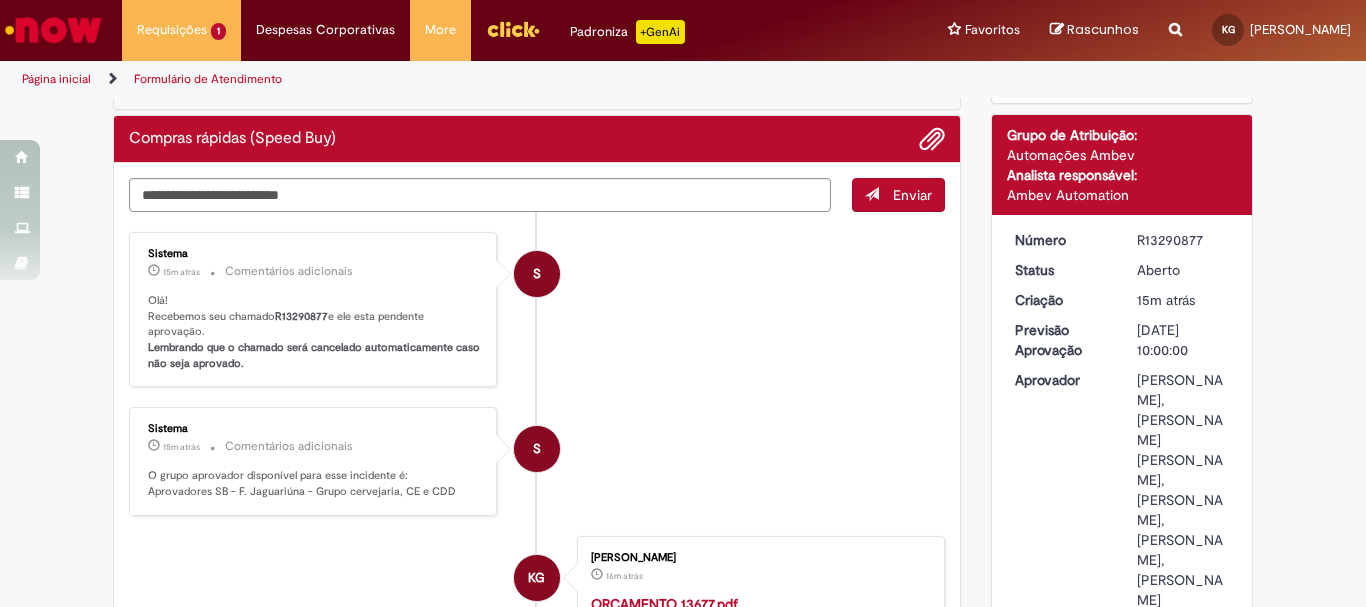 scroll, scrollTop: 0, scrollLeft: 0, axis: both 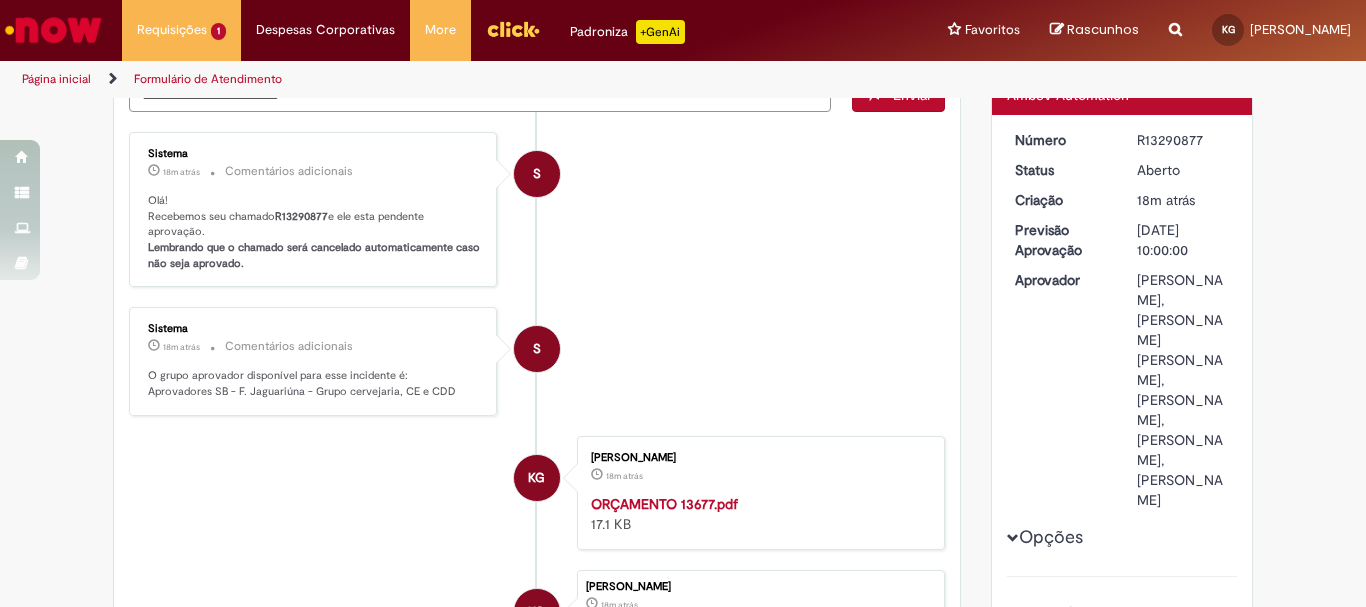 click on "Opções" at bounding box center [0, 0] 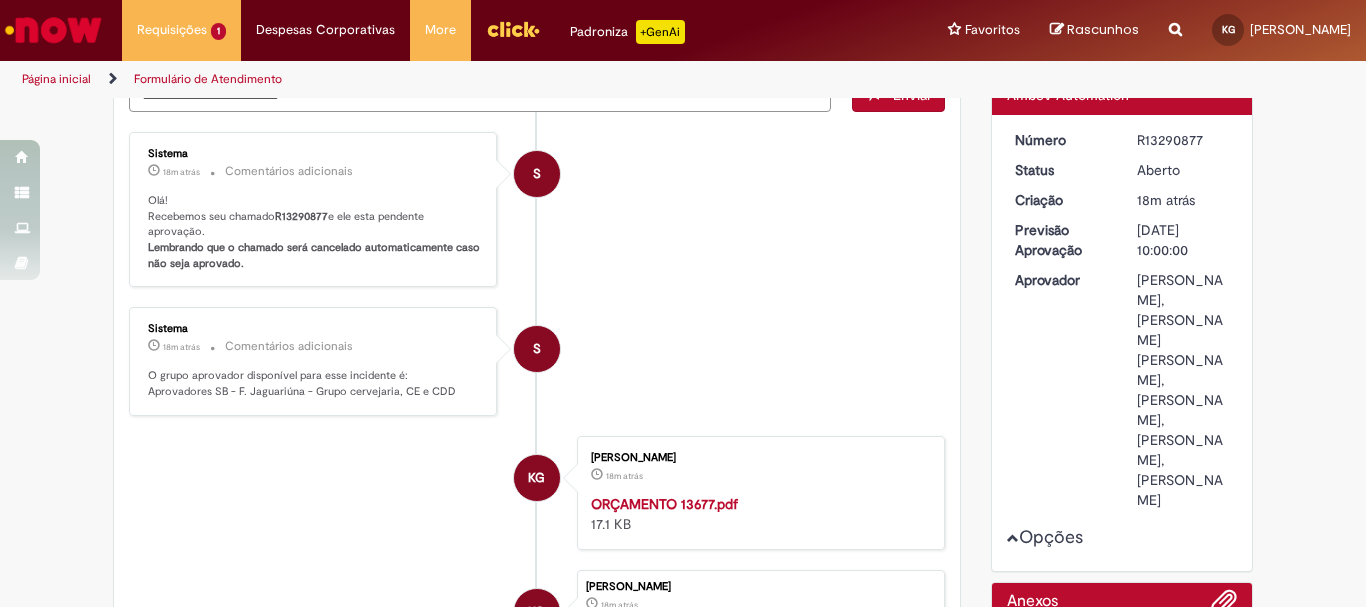 scroll, scrollTop: 0, scrollLeft: 0, axis: both 